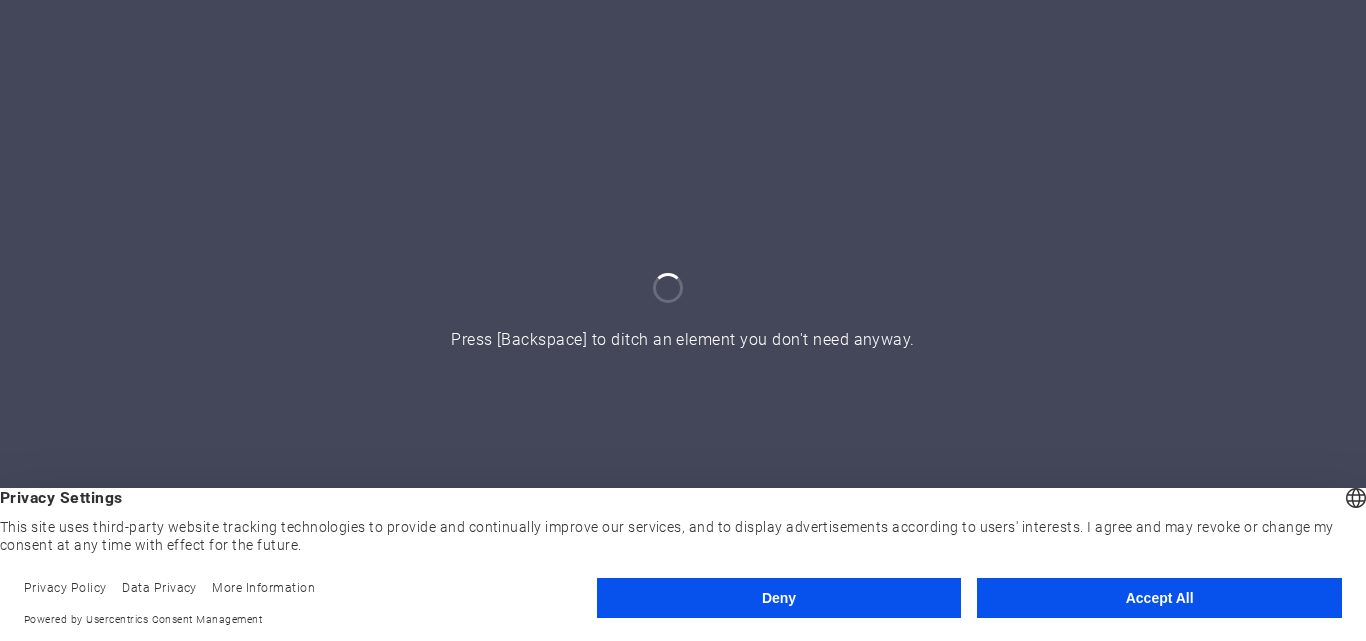 scroll, scrollTop: 0, scrollLeft: 0, axis: both 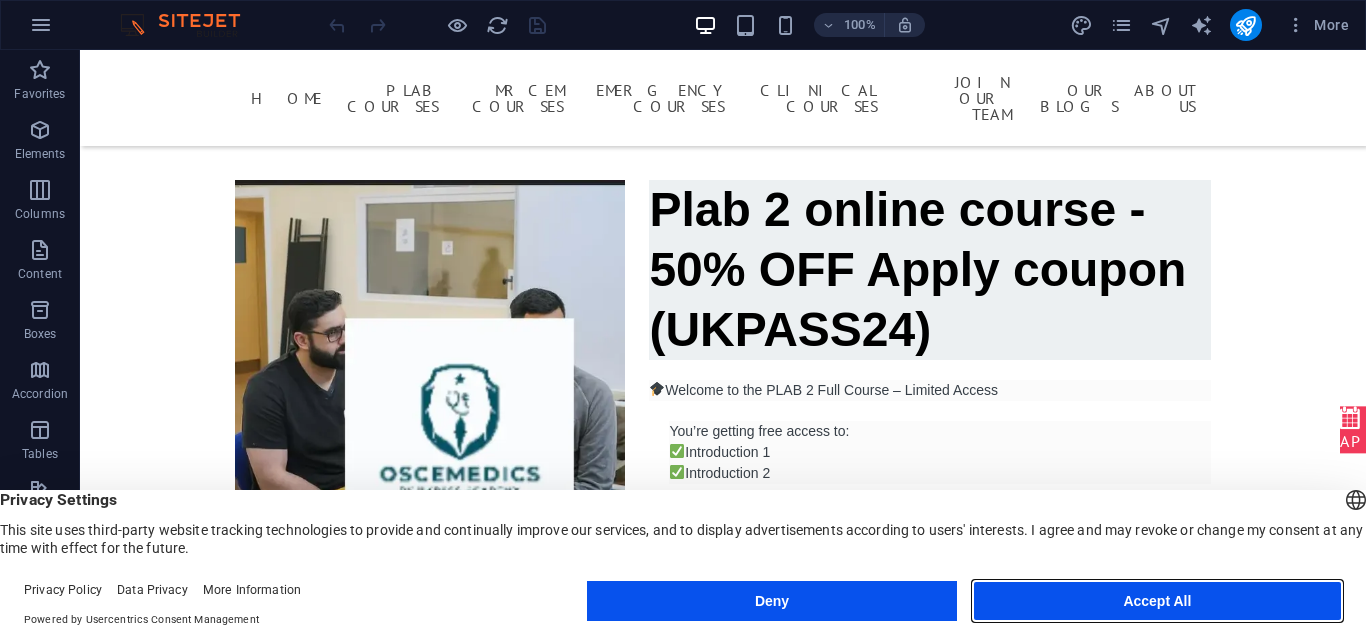 click on "Accept All" at bounding box center [1157, 601] 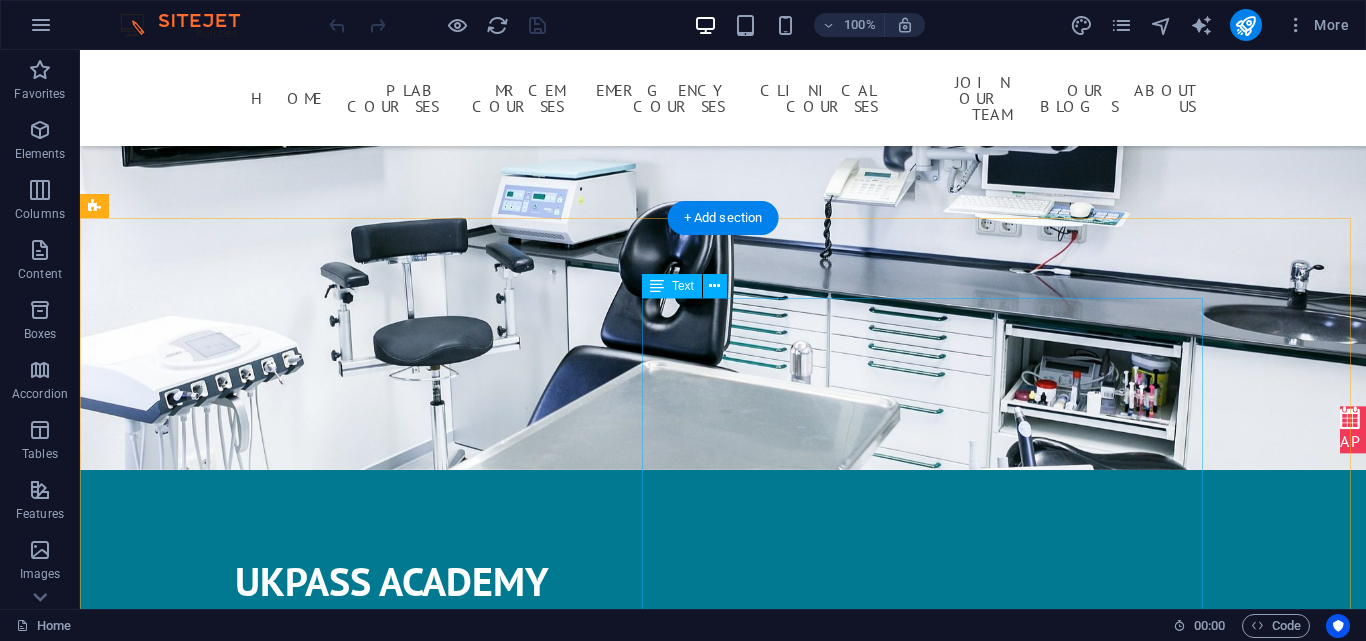 scroll, scrollTop: 0, scrollLeft: 0, axis: both 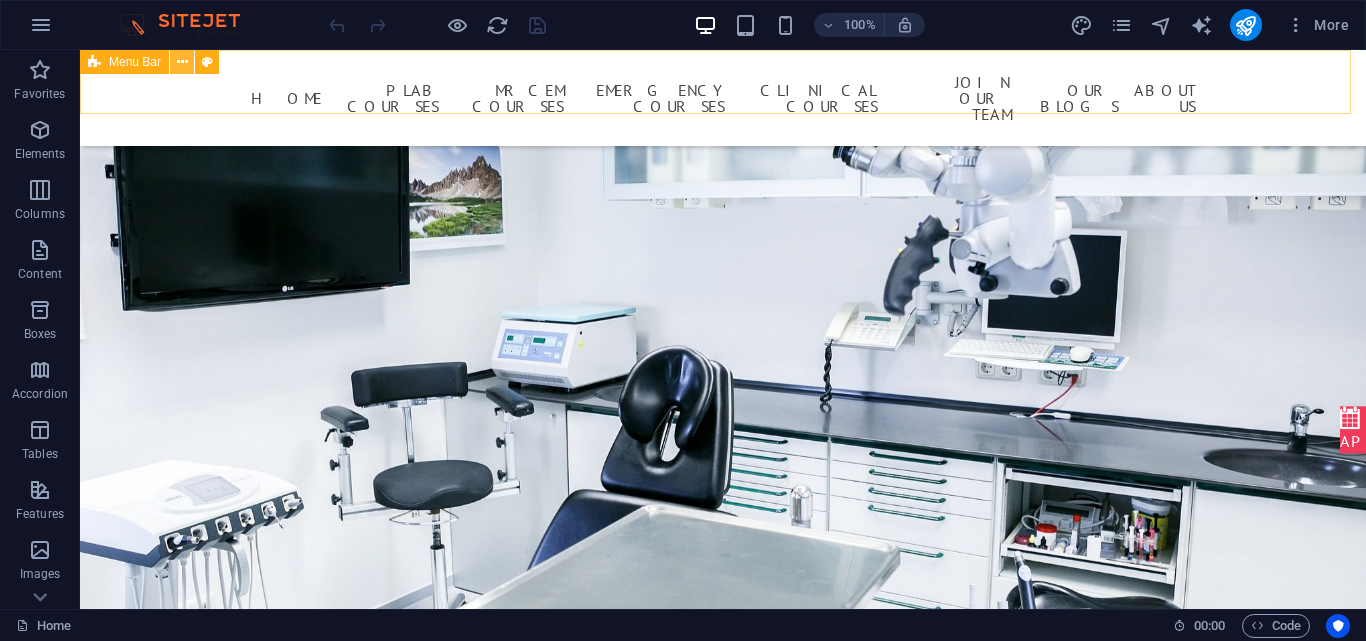 click at bounding box center [182, 62] 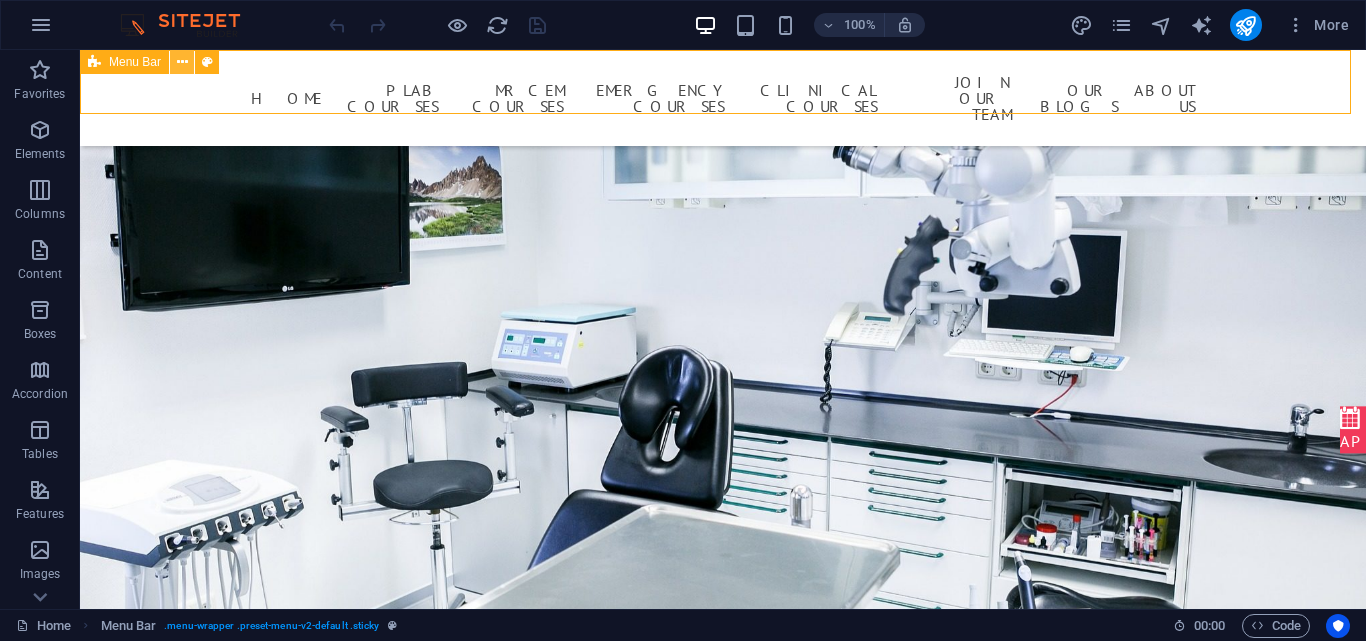 click at bounding box center [182, 62] 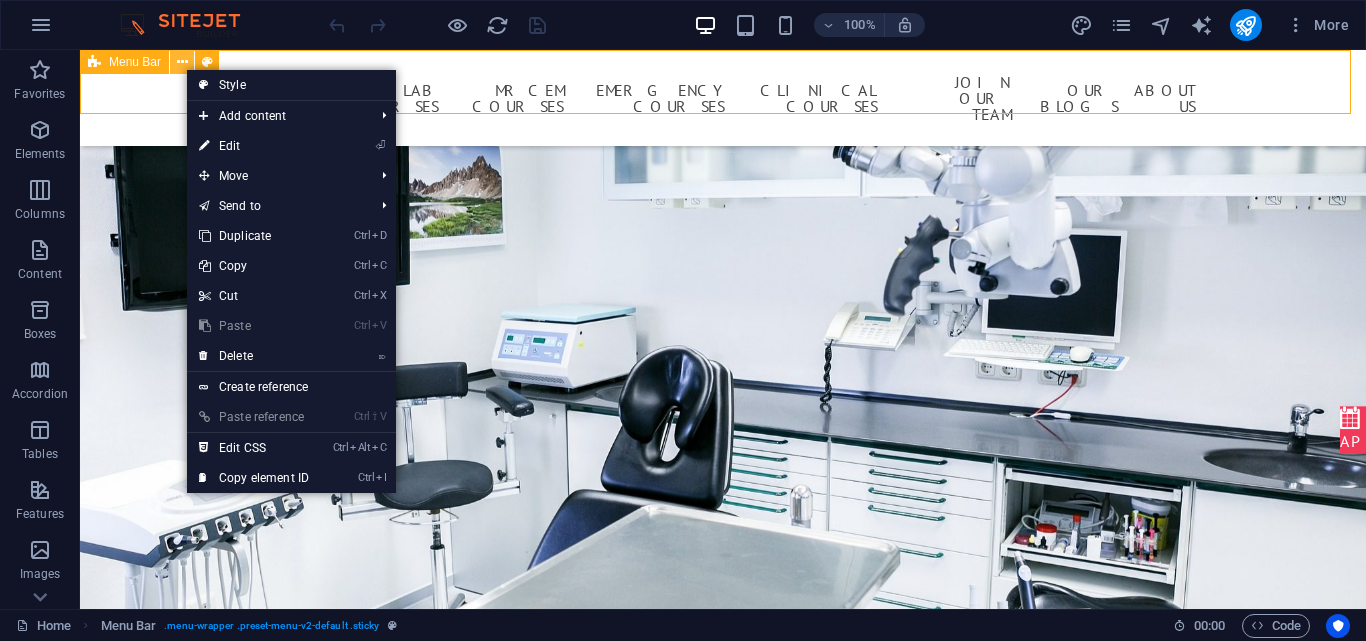 click at bounding box center (182, 62) 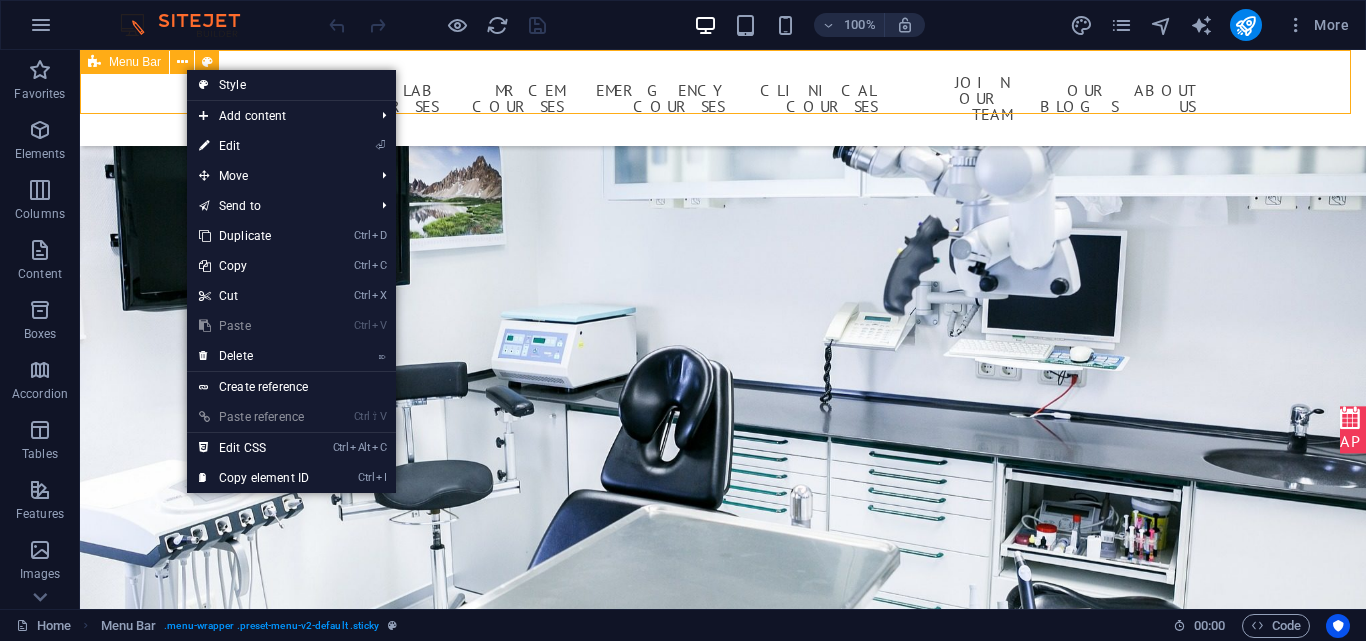 click on "Menu Bar" at bounding box center (135, 62) 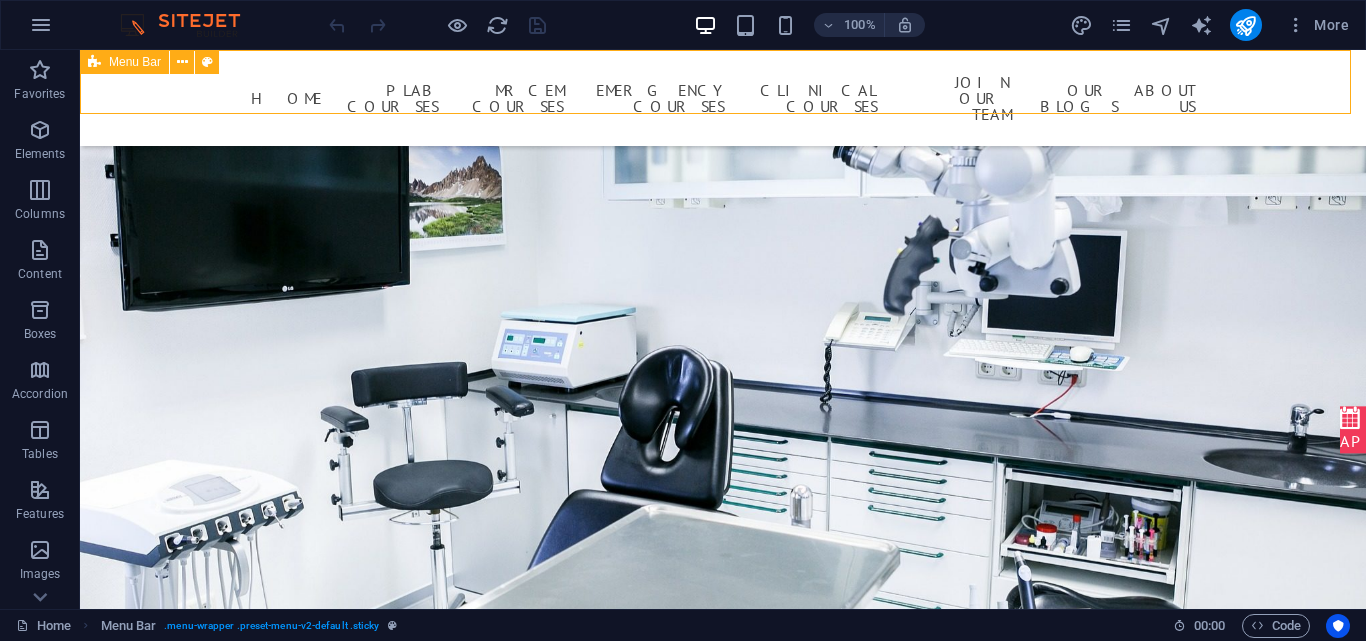 click on "Menu Bar" at bounding box center (135, 62) 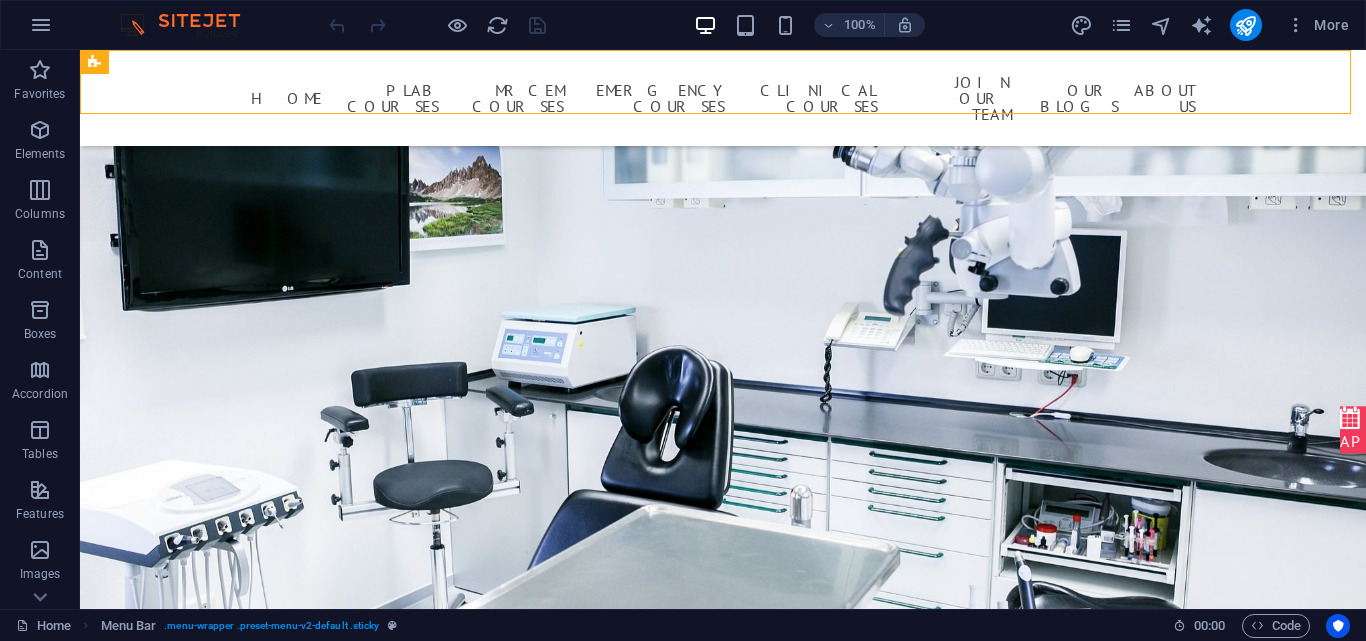 drag, startPoint x: 207, startPoint y: 114, endPoint x: 139, endPoint y: 100, distance: 69.426216 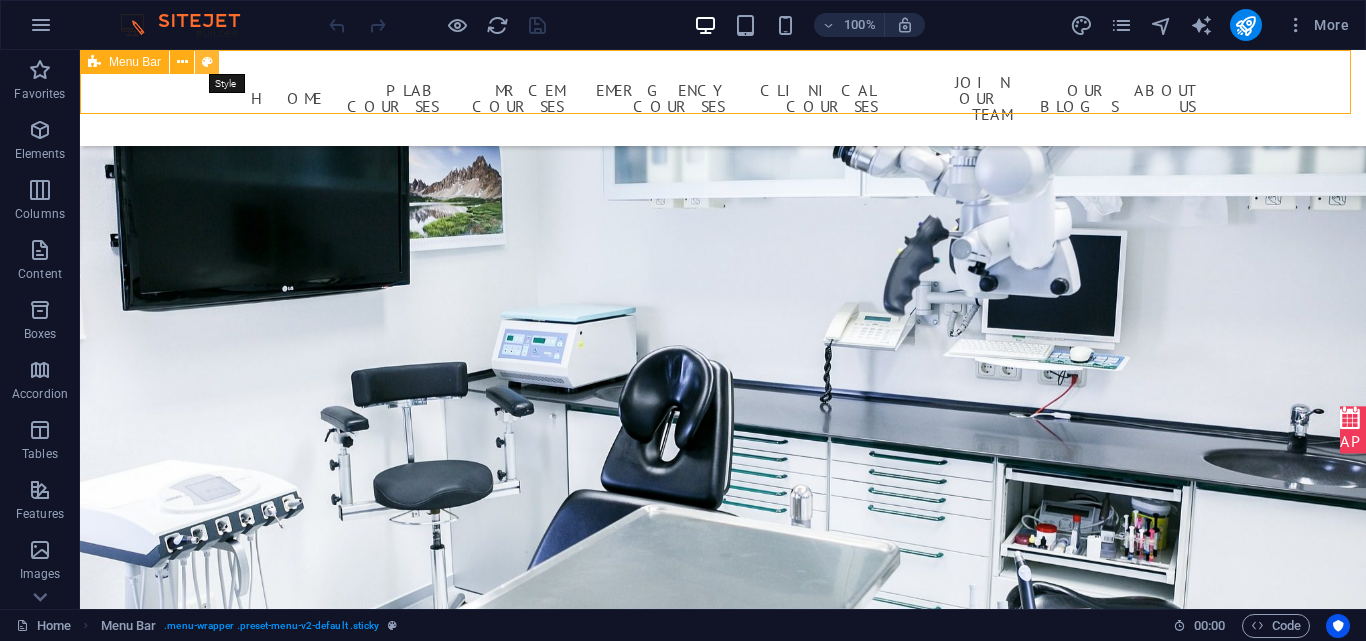 click at bounding box center [207, 62] 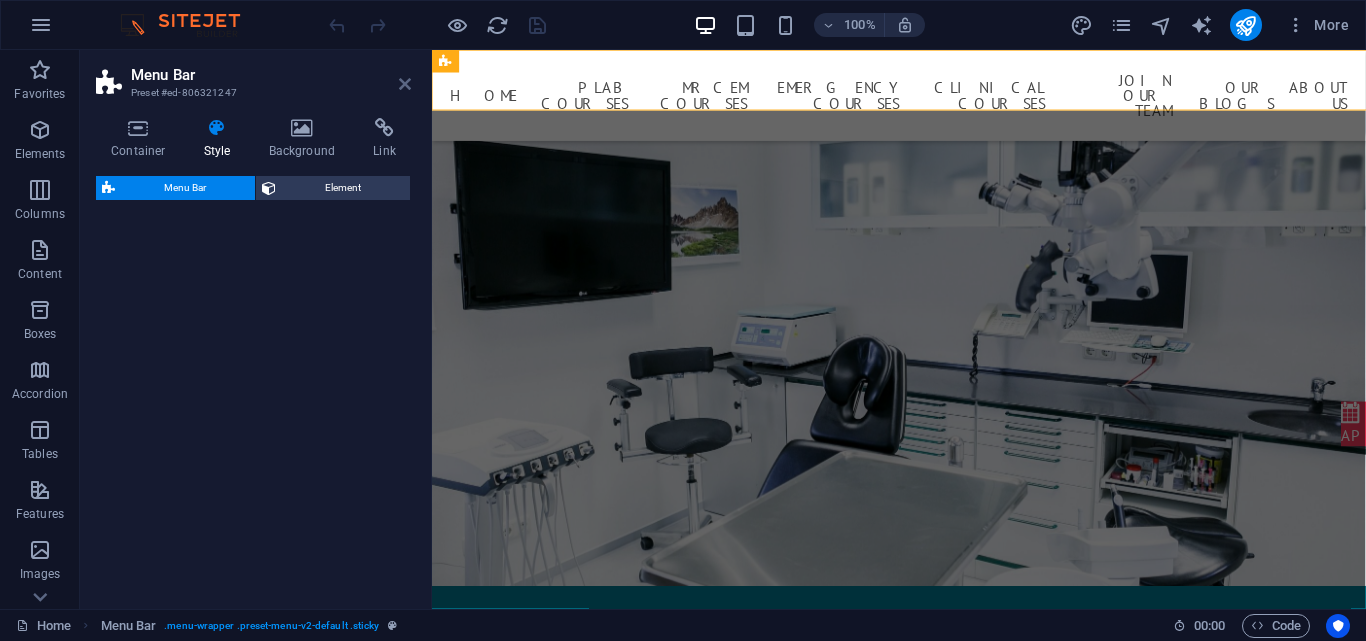 select on "rem" 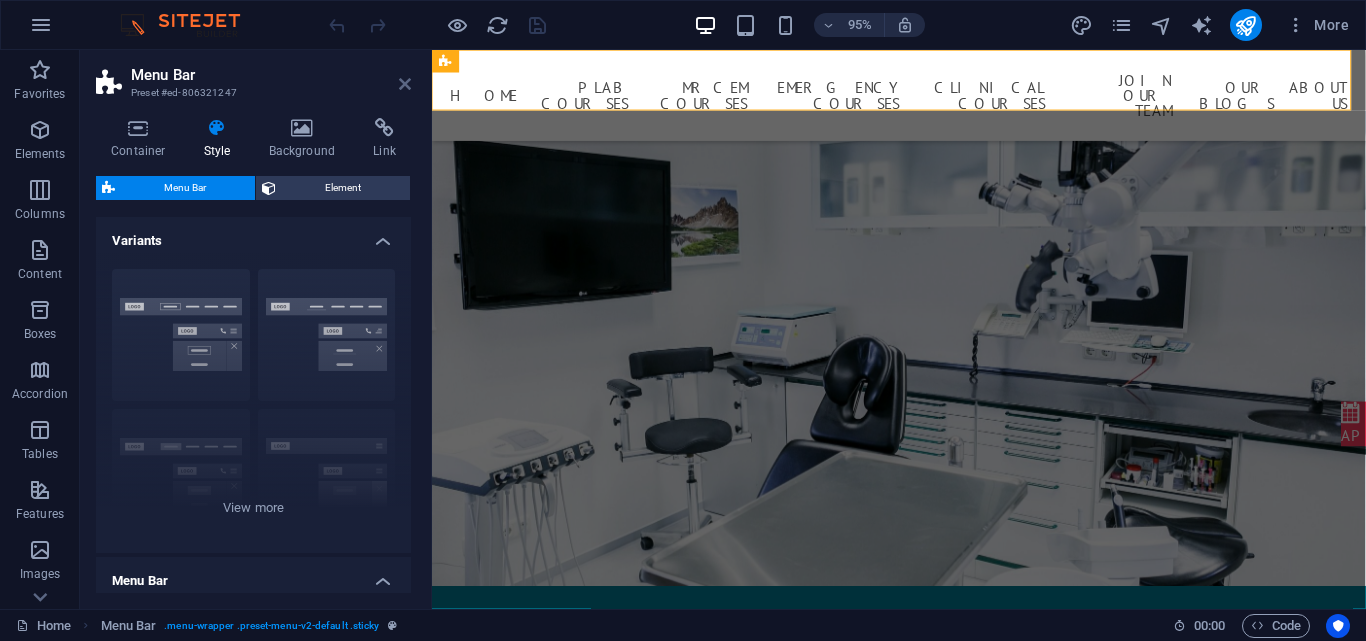 click at bounding box center [405, 84] 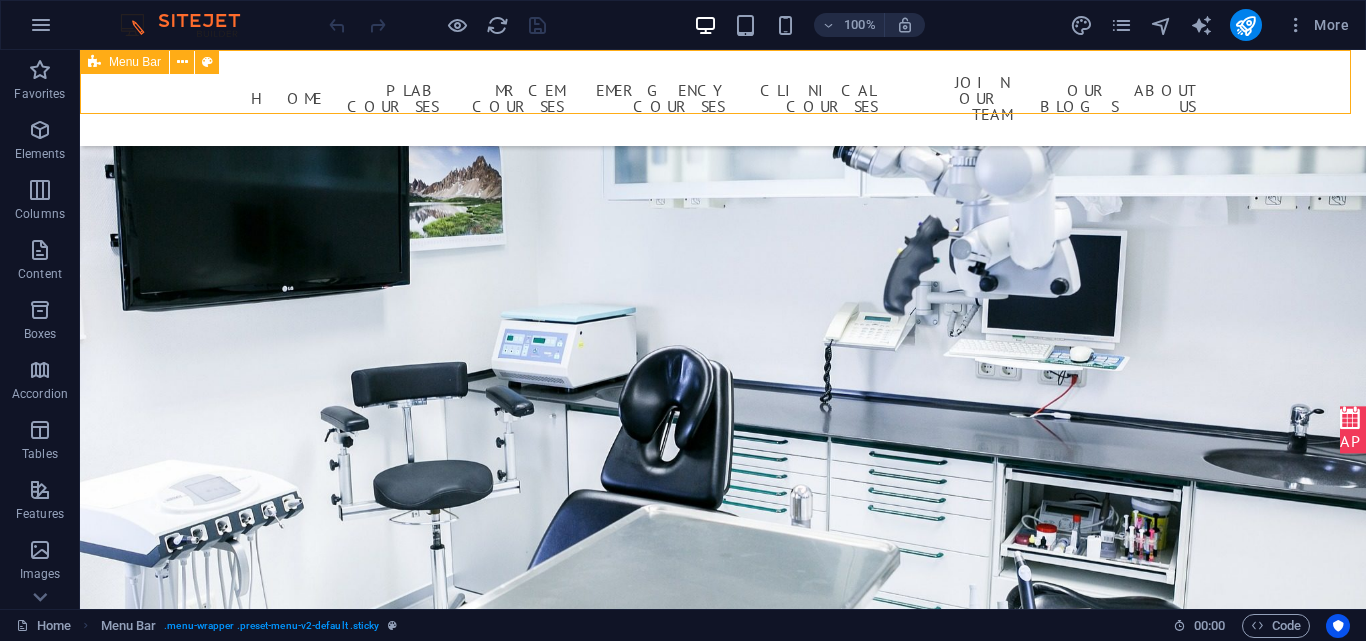 click at bounding box center (94, 62) 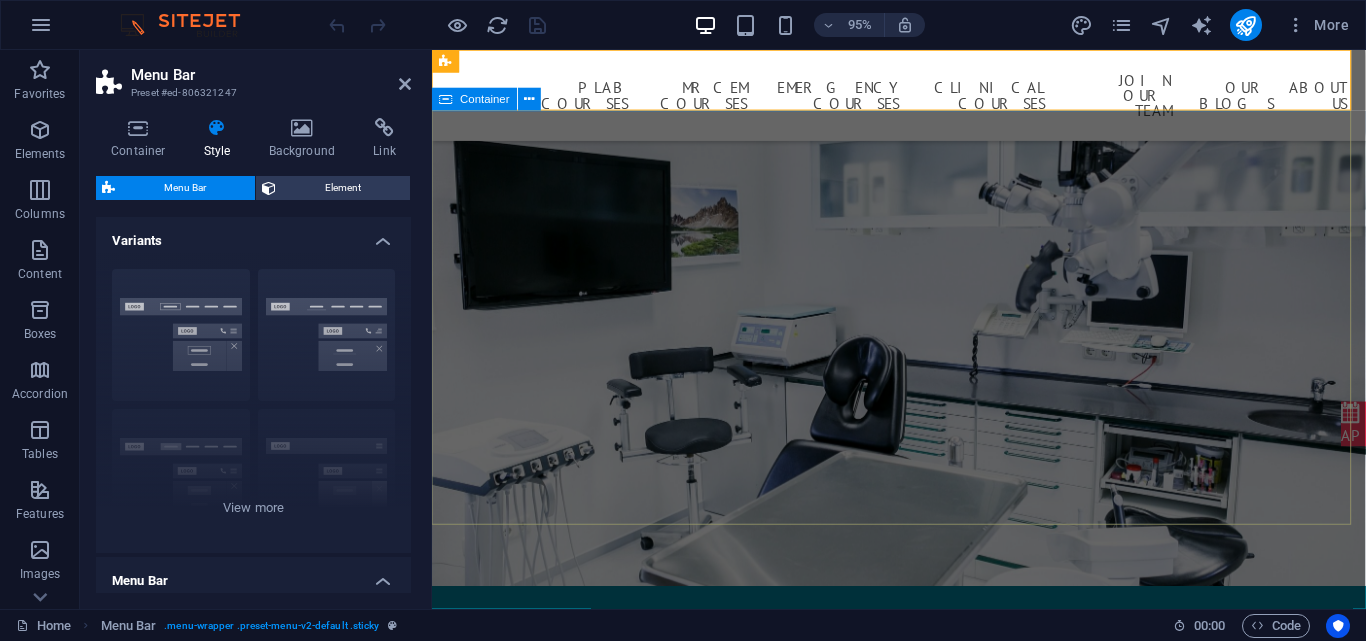 click on "UKPass Academy We Provide a variety of clinical courses including PLAB, MRCEM, FRCEM, MRCS with a highly qualified faculty for every course offered based at our state of the art facilities in London and Manchester. Our courses are tailored to meet the needs of every individual participant to ensure success in exams and professional life. We are the only course provider in UK who concentrate heavily on every individual candidate and utilise AI software to help every individual candidate achieve success. All Courses" at bounding box center (923, 907) 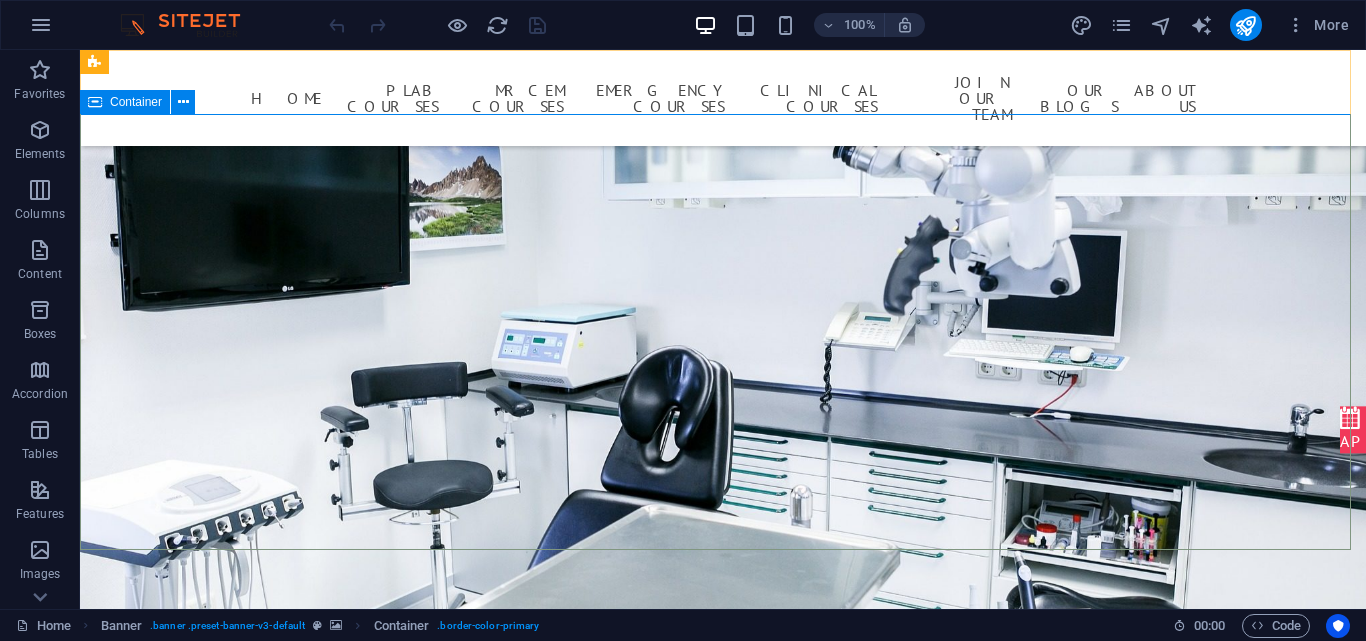 click on "Container" at bounding box center (136, 102) 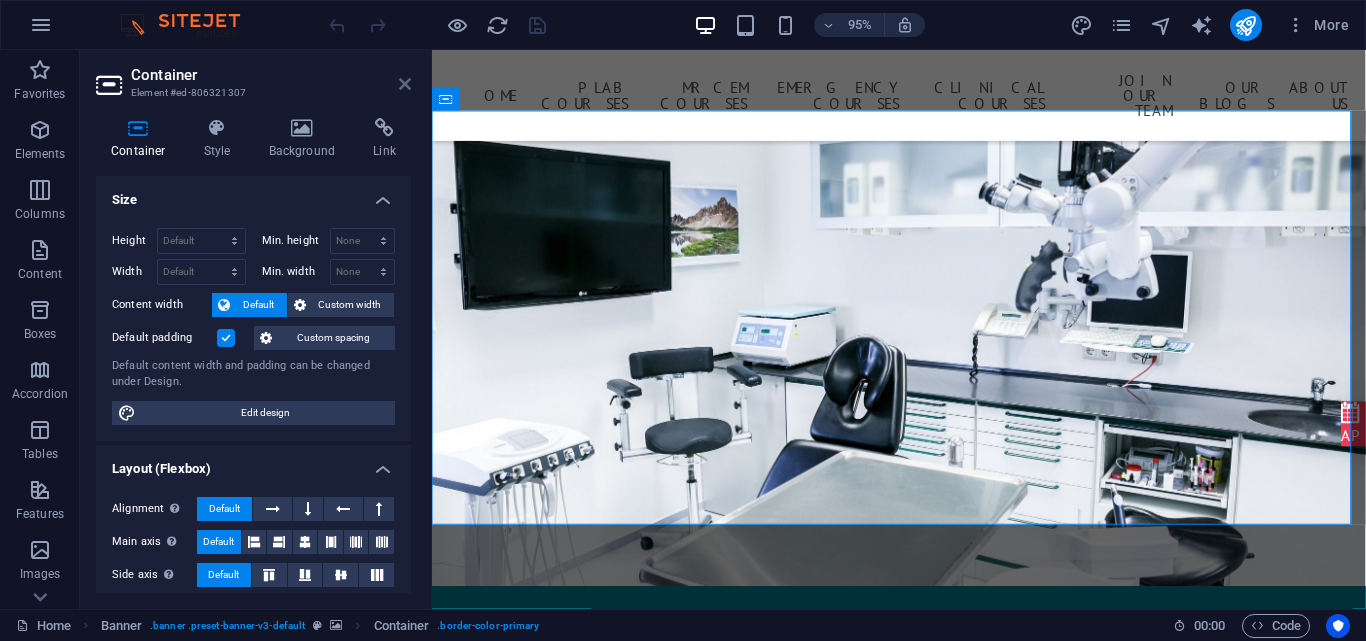 click on "Container Element #ed-806321307" at bounding box center (253, 76) 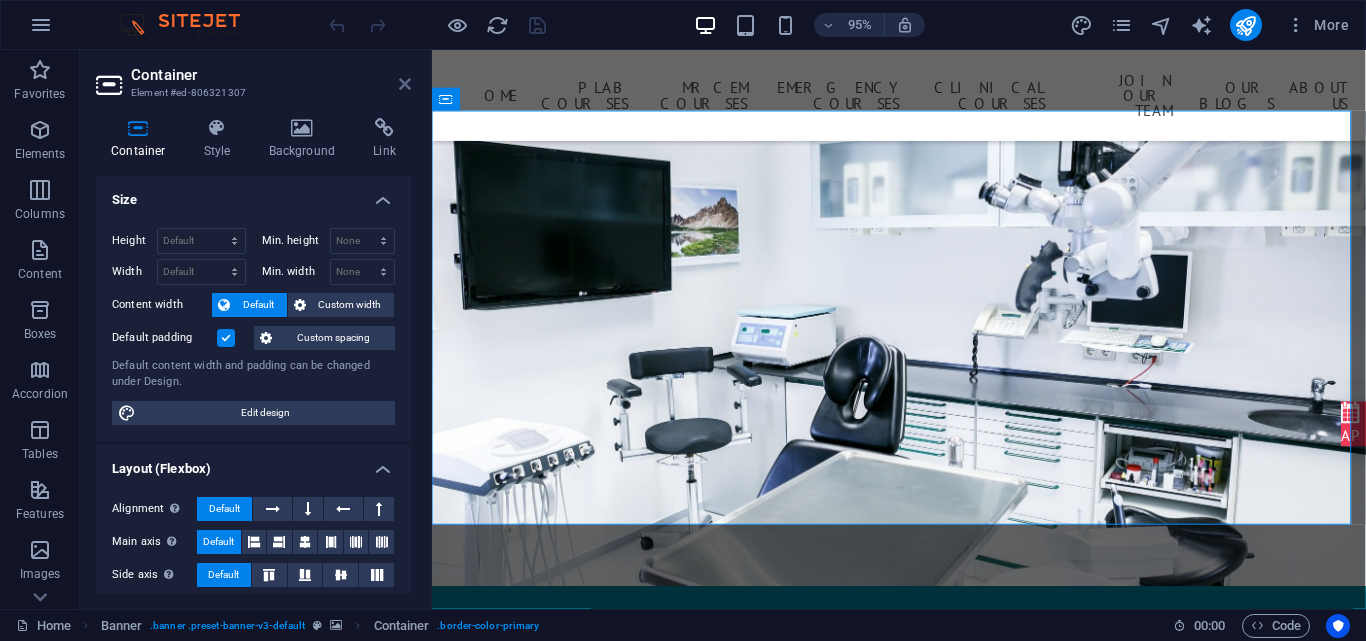 click at bounding box center (405, 84) 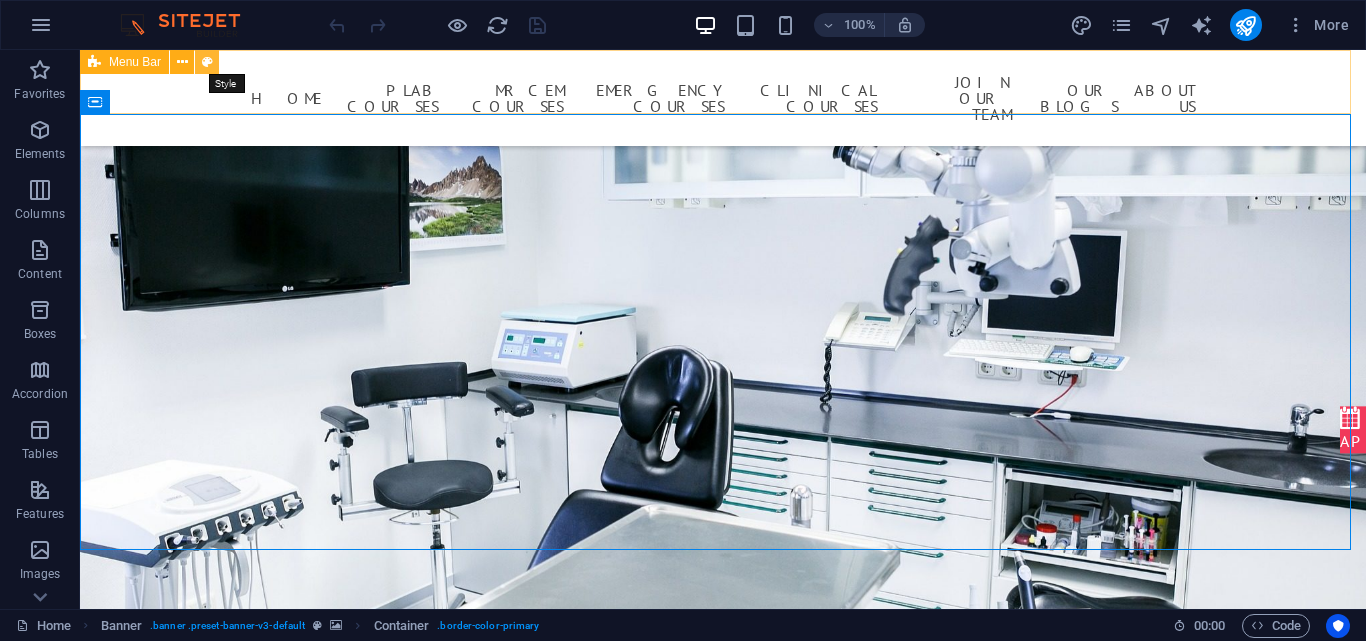 click at bounding box center (207, 62) 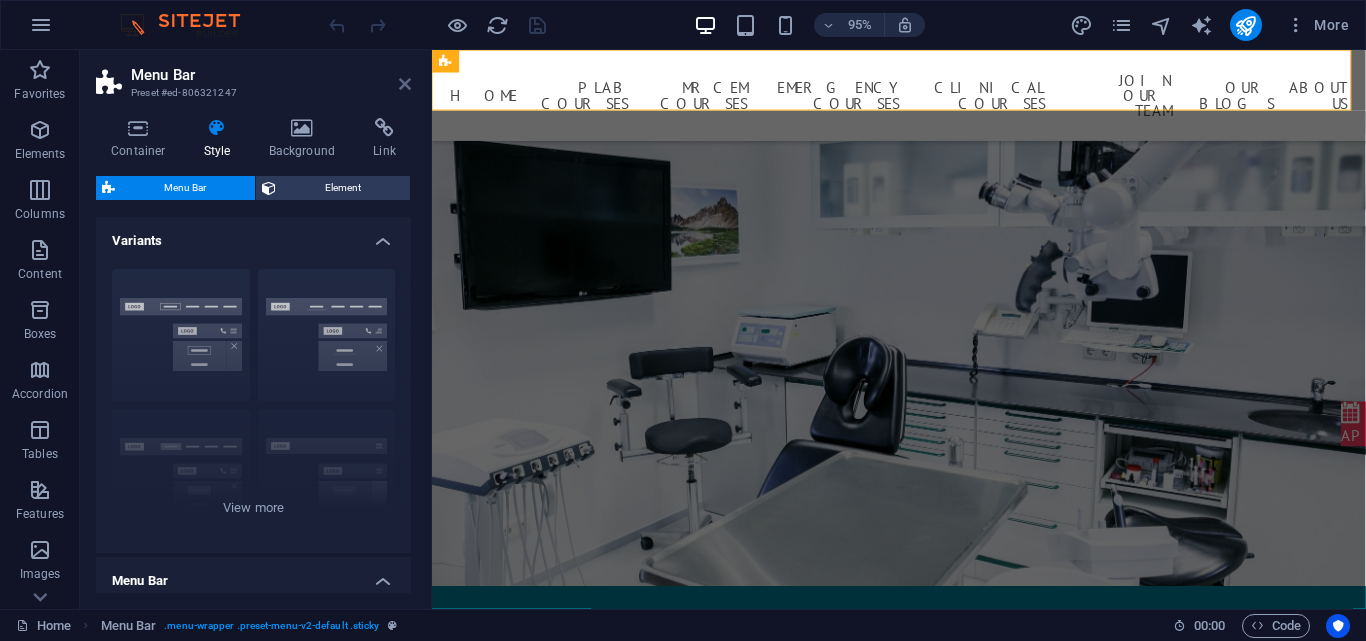 drag, startPoint x: 404, startPoint y: 78, endPoint x: 320, endPoint y: 28, distance: 97.7548 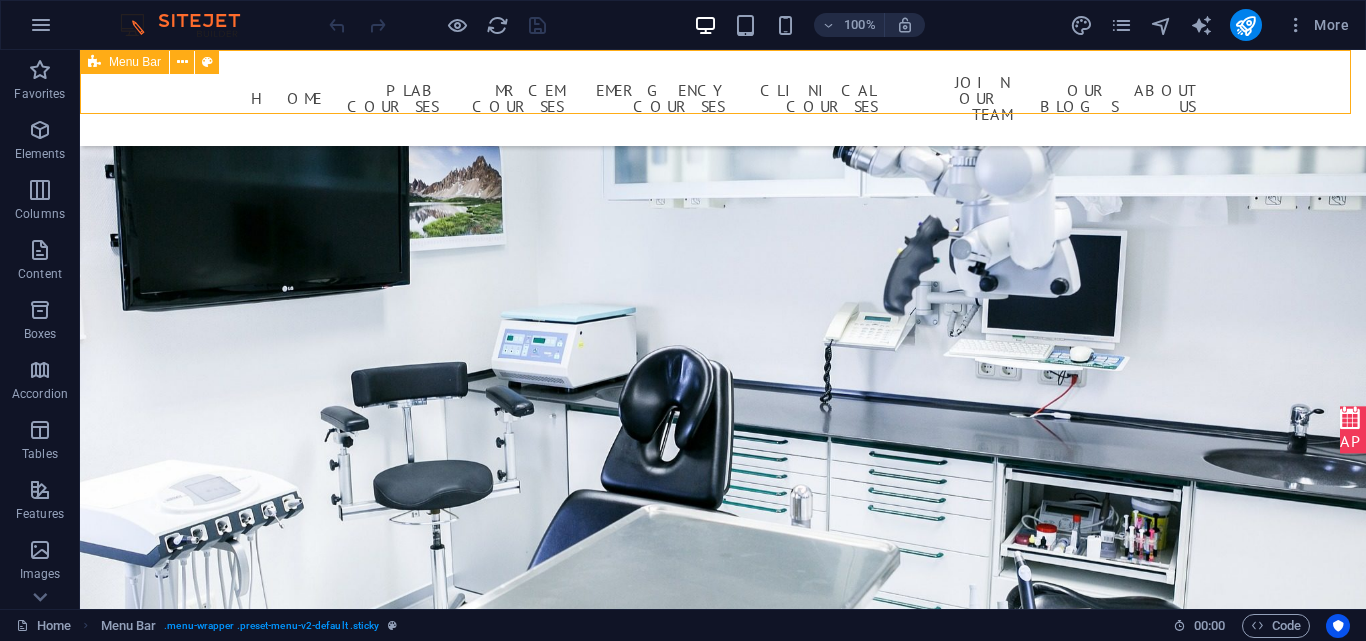 click on "Home Plab Courses MRCEM Courses Emergency Courses Clinical Courses Join Our Team Our Blogs  About Us" at bounding box center [723, 98] 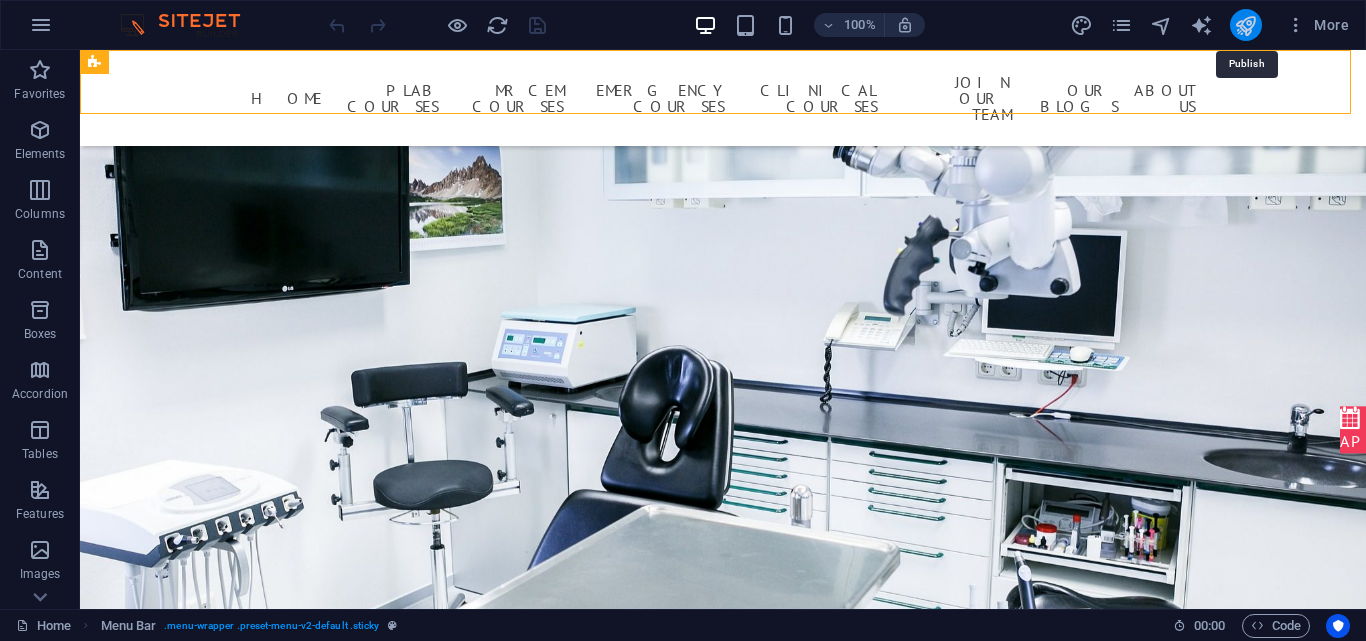 click at bounding box center (1245, 25) 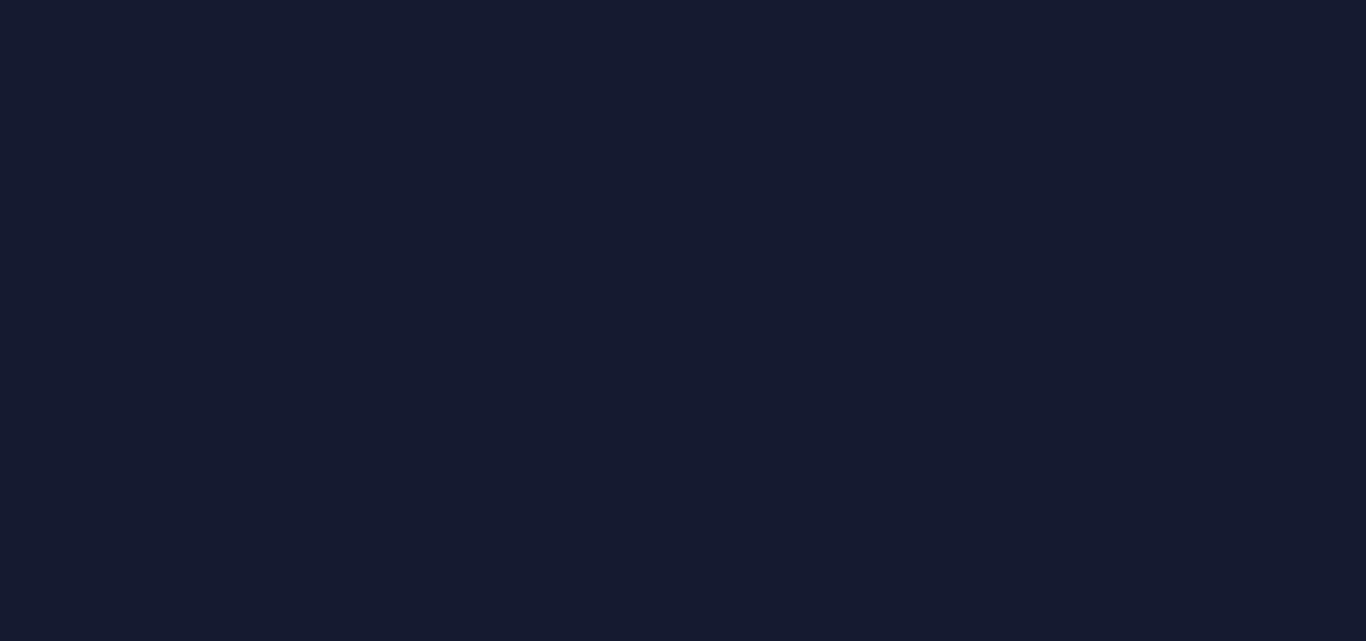 scroll, scrollTop: 0, scrollLeft: 0, axis: both 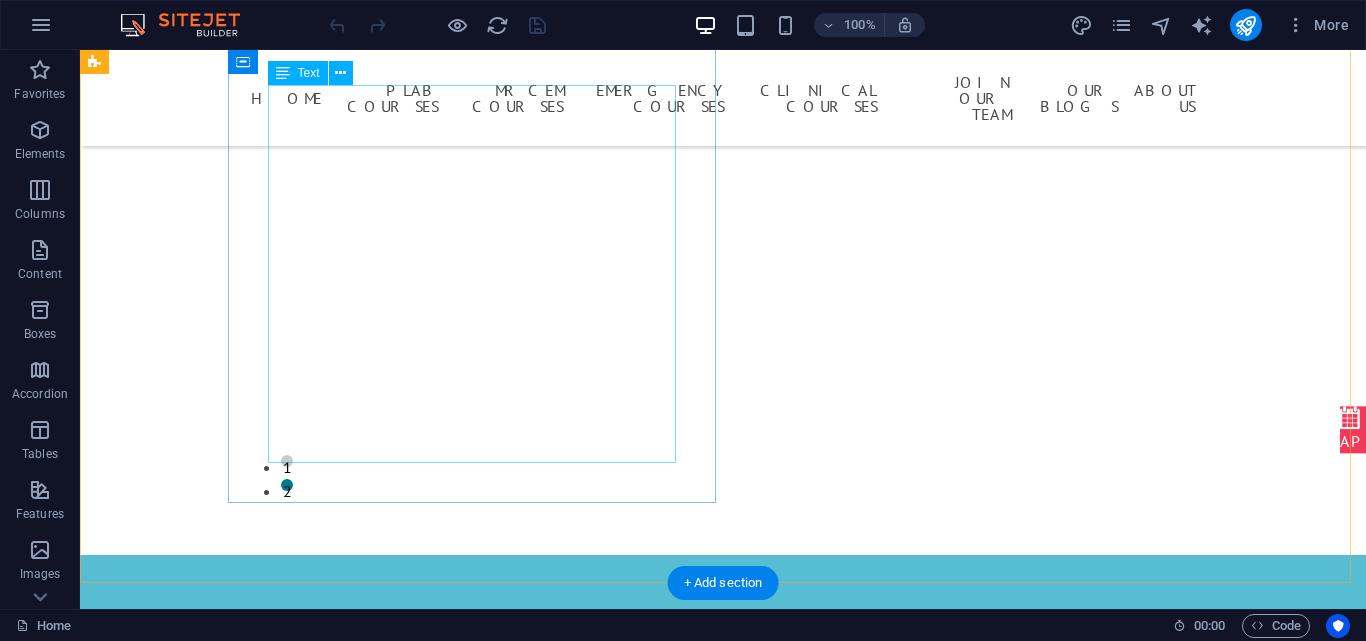 click on "W e are group of highly qualified and experienced doctors who wish to promote good medical practice for all the candidates attending our courses including PLAB, MRCEM, FRCEM, and MRCS. We also wished to help them become very safe doctors after completing our courses. In addition to very precise algorithms that follow guidlines, our courses also include model simulations, high-quality mannequins, 16 mock rooms, UK-Trained highly qualified and experiences NHS Doctors and consultants, native simulators, workshops, and friendly environment. It is located in a beautiful building in [CITY], close to accomodation and tranportation. Exam repeaters get discounts." at bounding box center (568, 816) 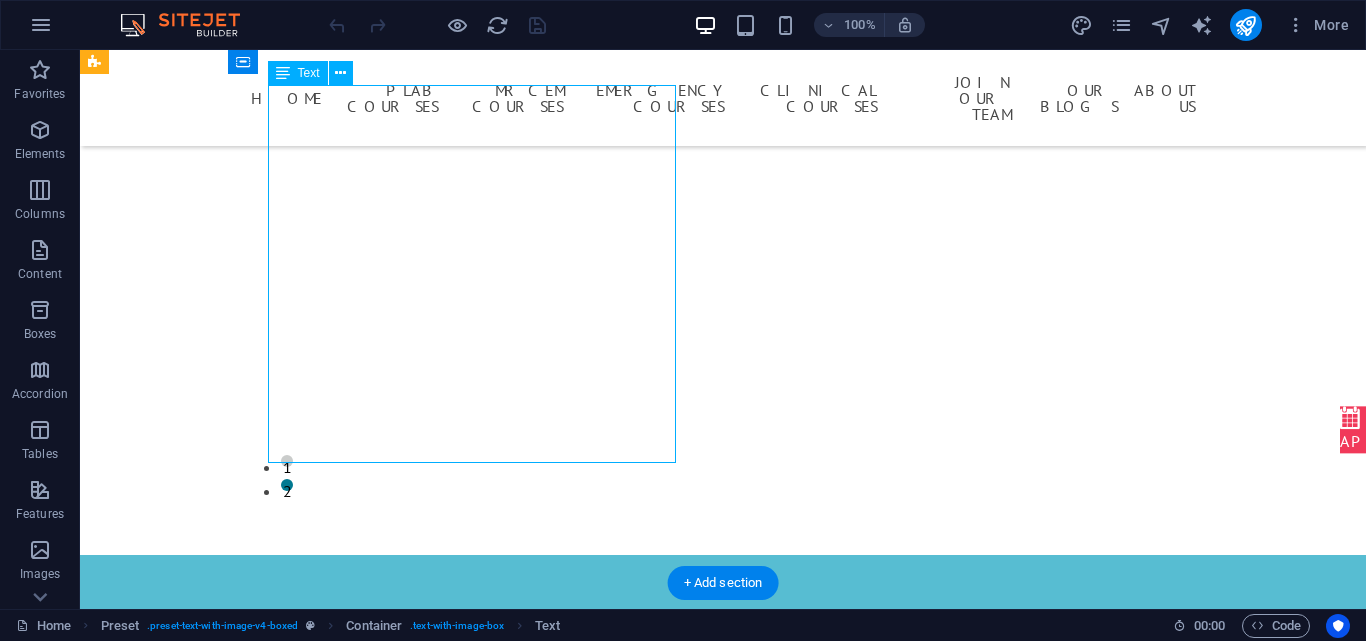 click on "W e are group of highly qualified and experienced doctors who wish to promote good medical practice for all the candidates attending our courses including PLAB, MRCEM, FRCEM, and MRCS. We also wished to help them become very safe doctors after completing our courses. In addition to very precise algorithms that follow guidlines, our courses also include model simulations, high-quality mannequins, 16 mock rooms, UK-Trained highly qualified and experiences NHS Doctors and consultants, native simulators, workshops, and friendly environment. It is located in a beautiful building in [CITY], close to accomodation and tranportation. Exam repeaters get discounts." at bounding box center (568, 816) 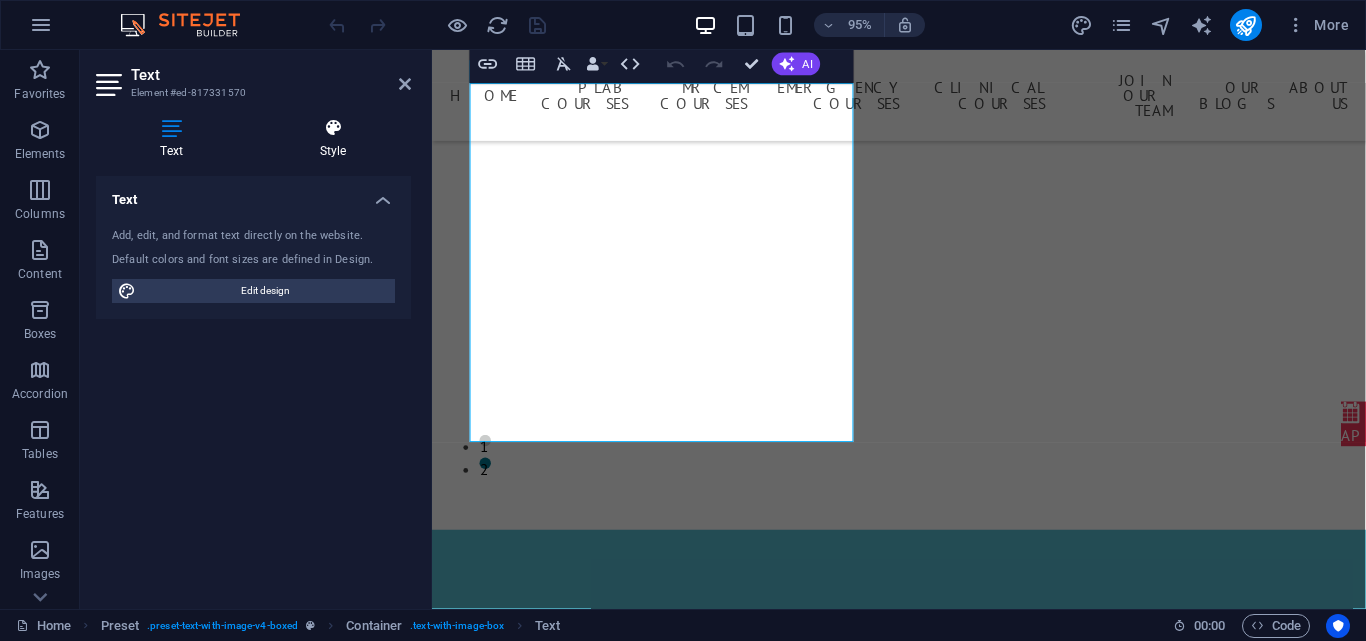 click at bounding box center (333, 128) 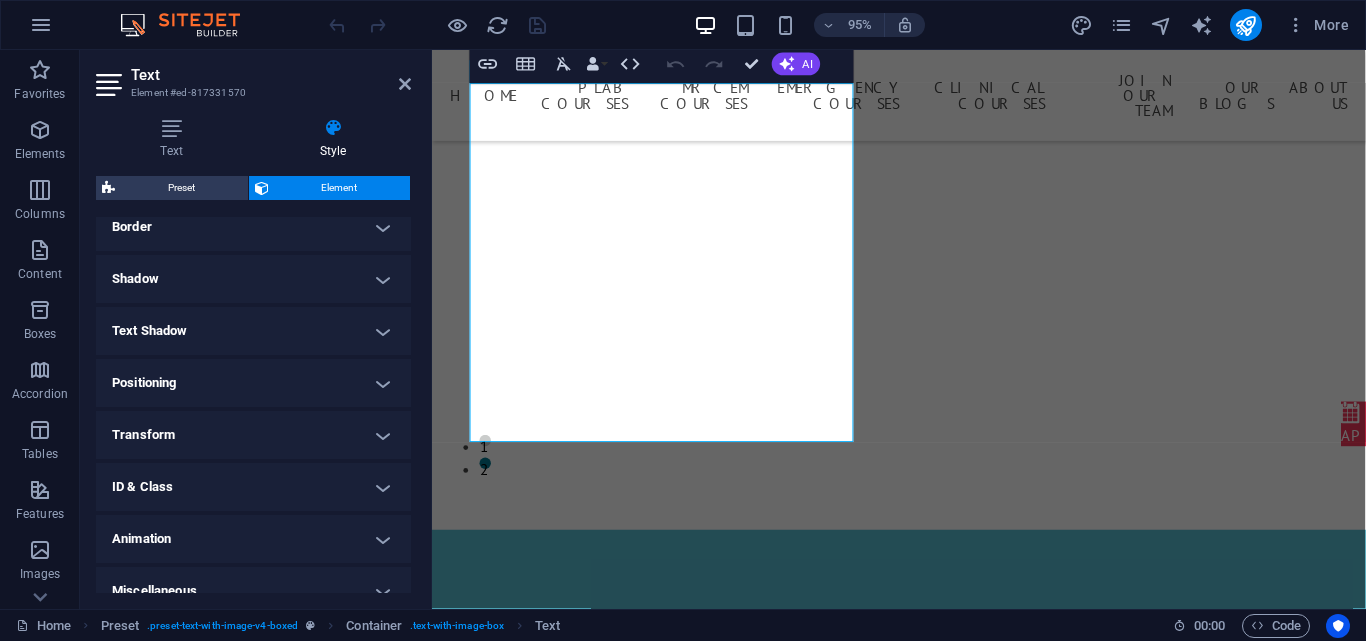 scroll, scrollTop: 469, scrollLeft: 0, axis: vertical 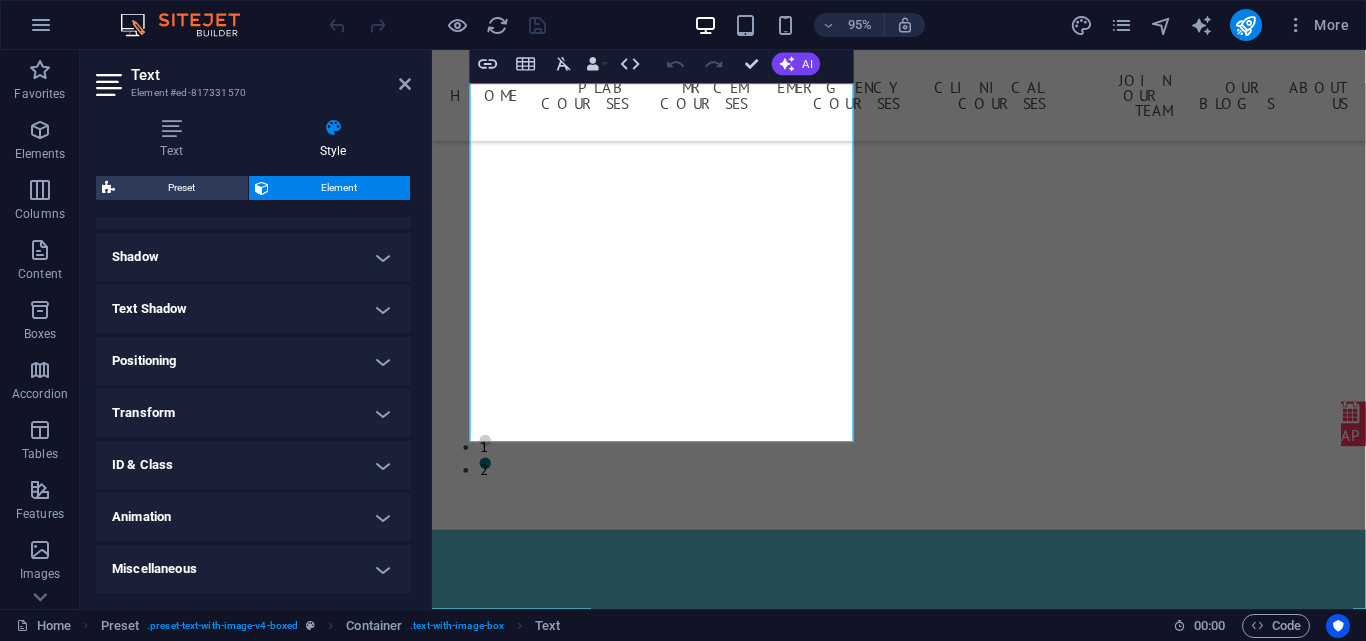 click on "Positioning" at bounding box center [253, 361] 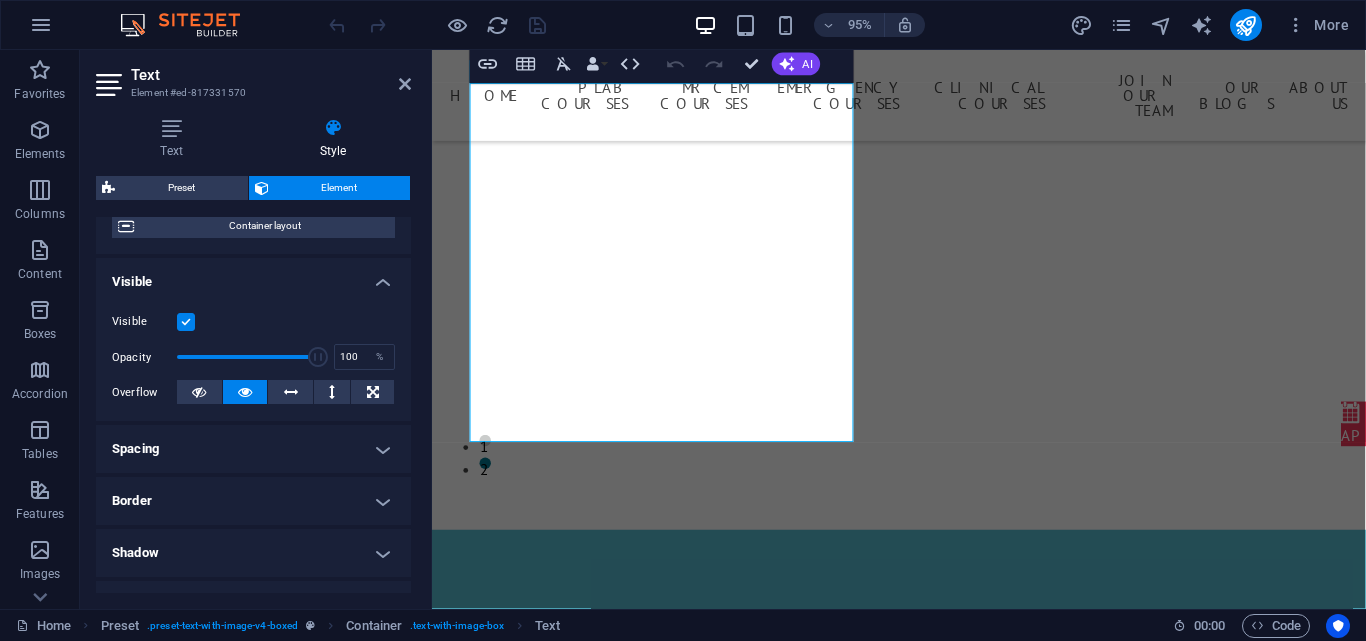scroll, scrollTop: 200, scrollLeft: 0, axis: vertical 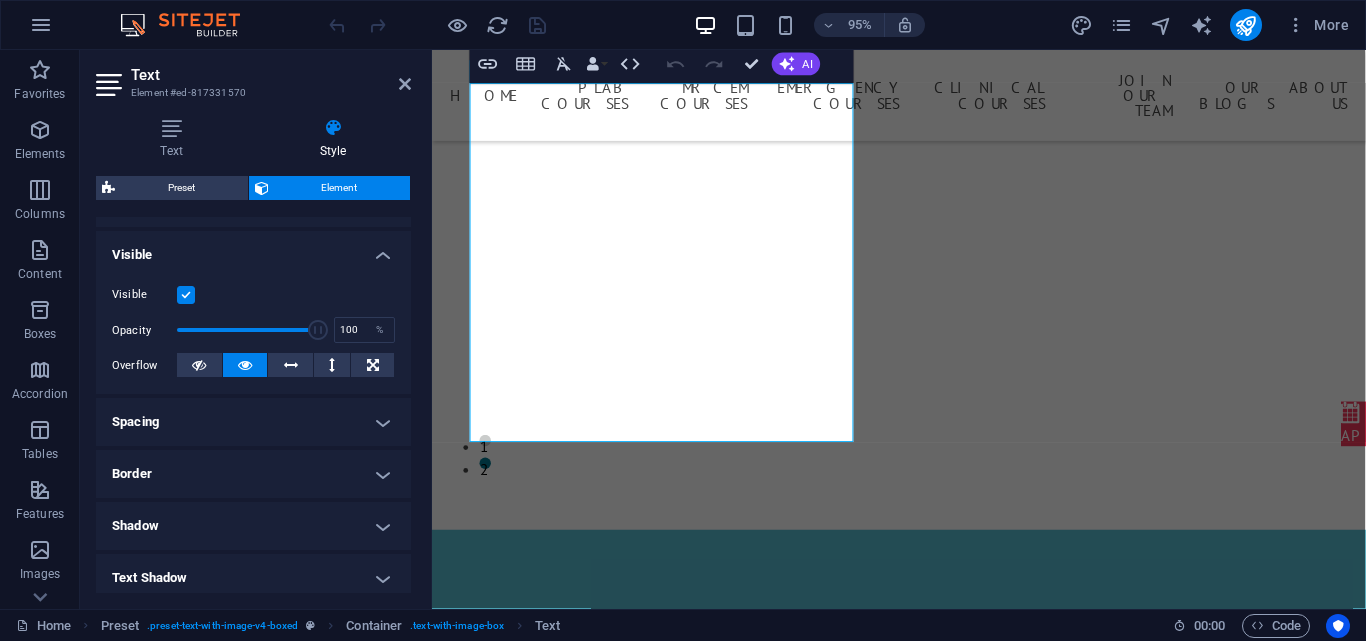 click on "Spacing" at bounding box center [253, 422] 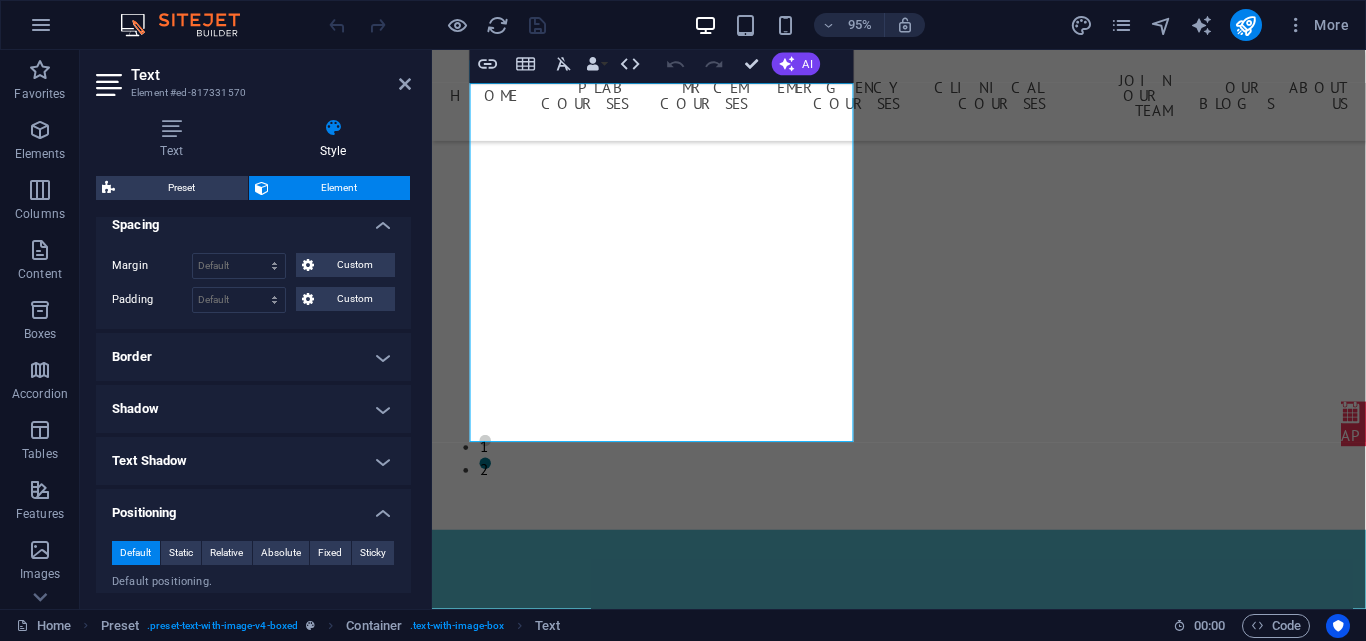 scroll, scrollTop: 400, scrollLeft: 0, axis: vertical 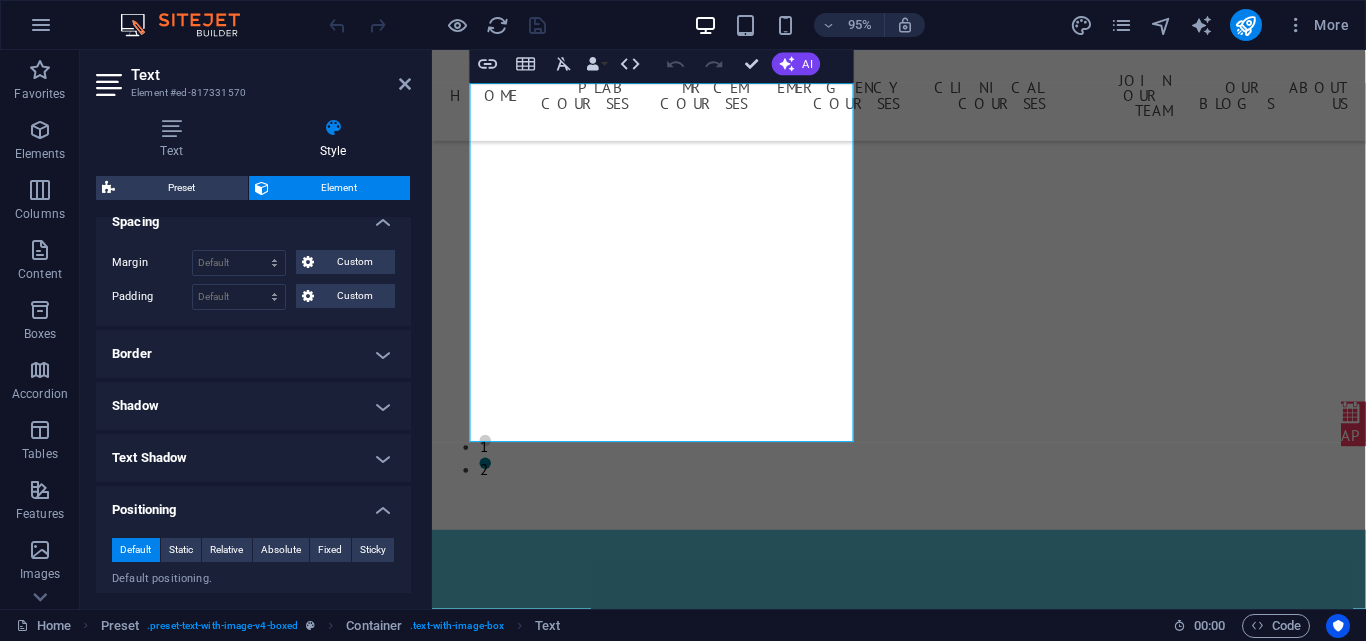 click on "Positioning" at bounding box center [253, 504] 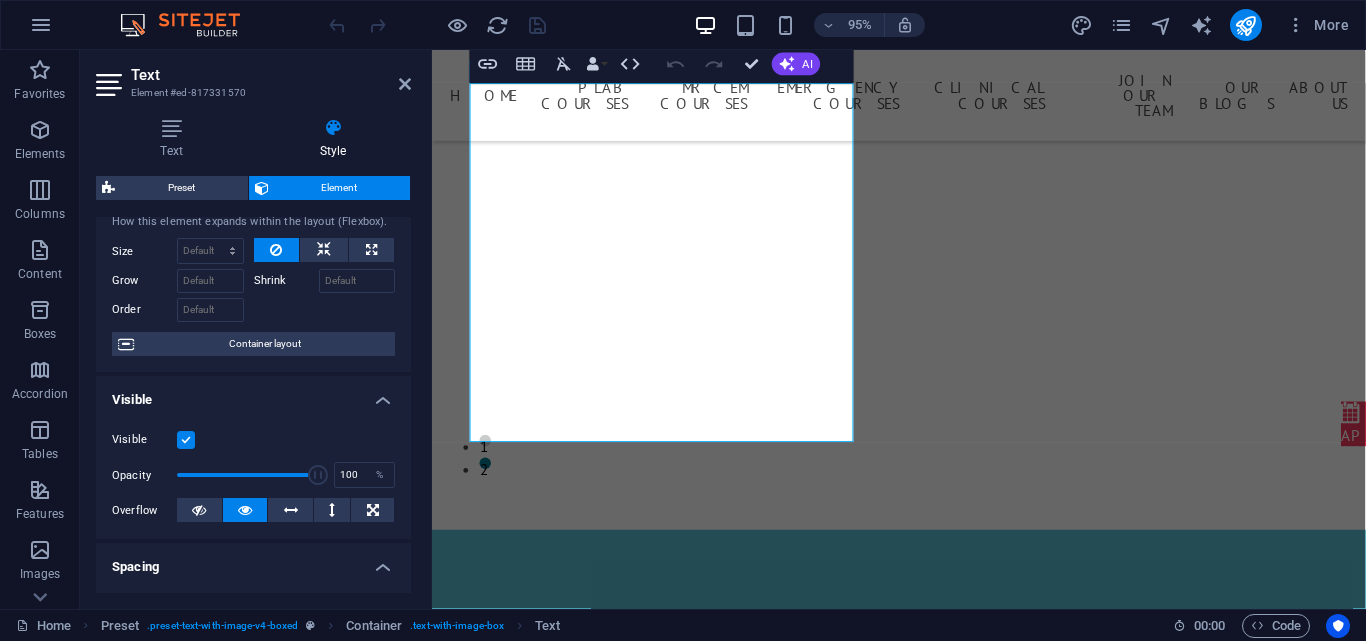 scroll, scrollTop: 0, scrollLeft: 0, axis: both 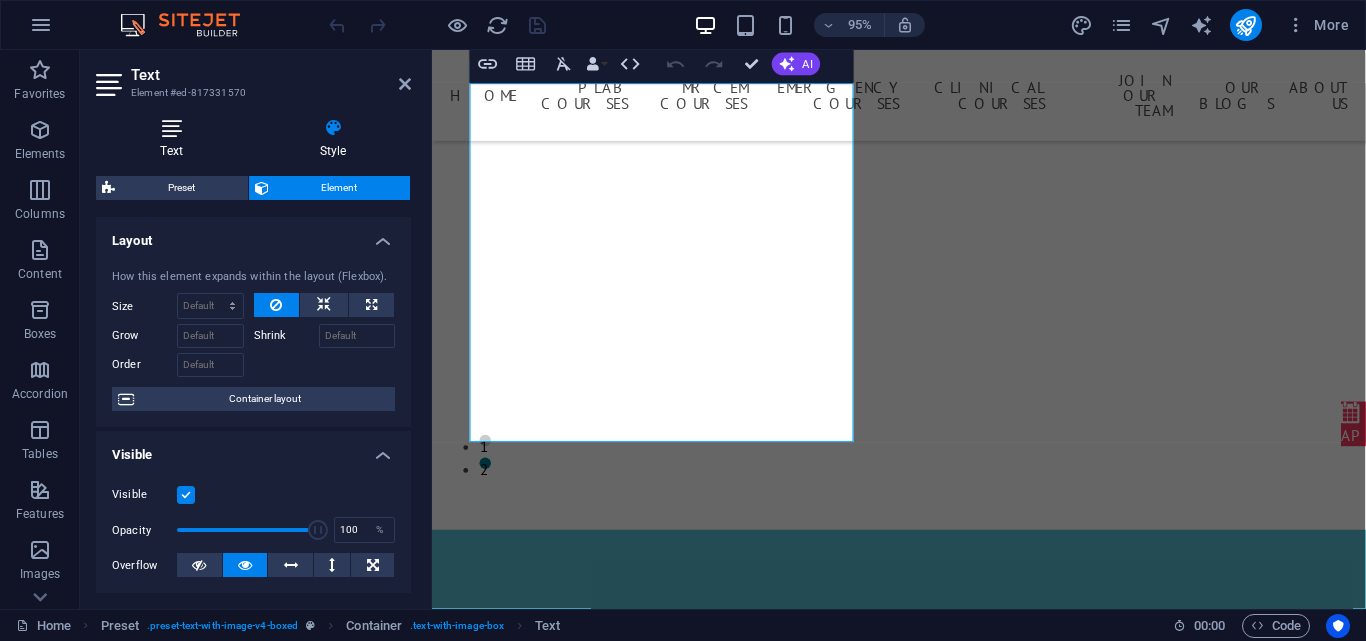 click at bounding box center [171, 128] 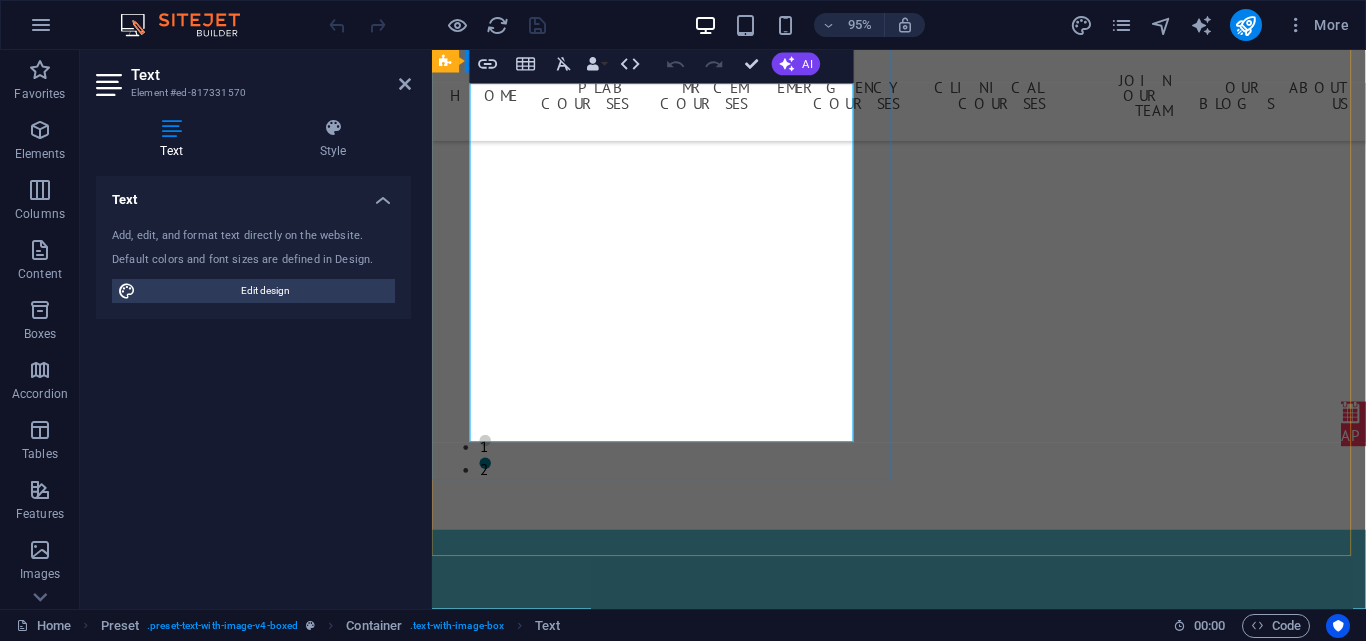 click on "W e are group of highly qualified and experienced doctors who wish to promote good medical practice for all the candidates attending our courses including PLAB, MRCEM, FRCEM, and MRCS. We also wished to help them become very safe doctors after completing our courses. In addition to very precise algorithms that follow guidlines, our courses also include model simulations, high-quality mannequins, 16 mock rooms, UK-Trained highly qualified and experiences NHS Doctors and consultants, native simulators, workshops, and friendly environment. It is located in a beautiful building in [CITY], close to accomodation and tranportation. Exam repeaters get discounts." at bounding box center [919, 816] 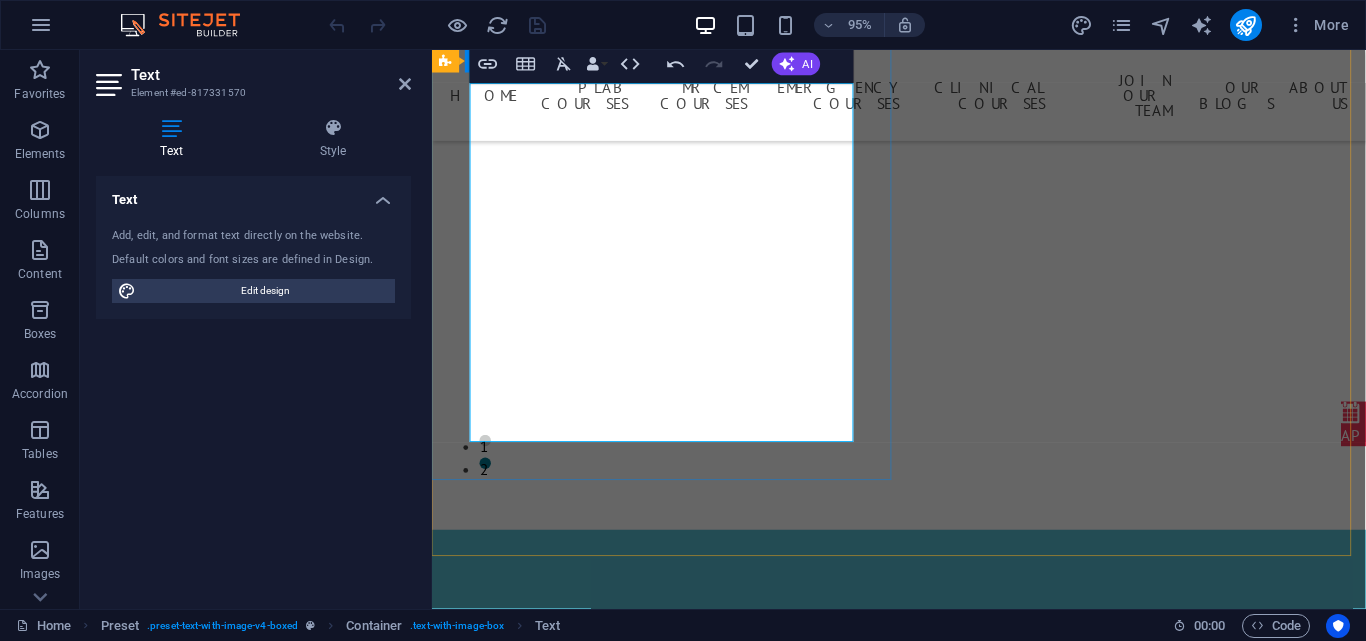 click on "W e are group of highly qualified and experienced doctors who wish to promote good medical practice for all the candidates attending our courses including PLAB, MRCEM, FRCEM, and MRCS. We also wished to help them become very safe doctors after completing our courses. In addition to very precise algorithms that follow guidelines, our courses also include model simulations, high-quality mannequins, 16 mock rooms, UK-Trained highly qualified and experiences NHS Doctors and consultants, native simulators, workshops, and friendly environment. It is located in a beautiful building in [CITY], close to accomodation and tranportation. Exam repeaters get discounts." at bounding box center (906, 816) 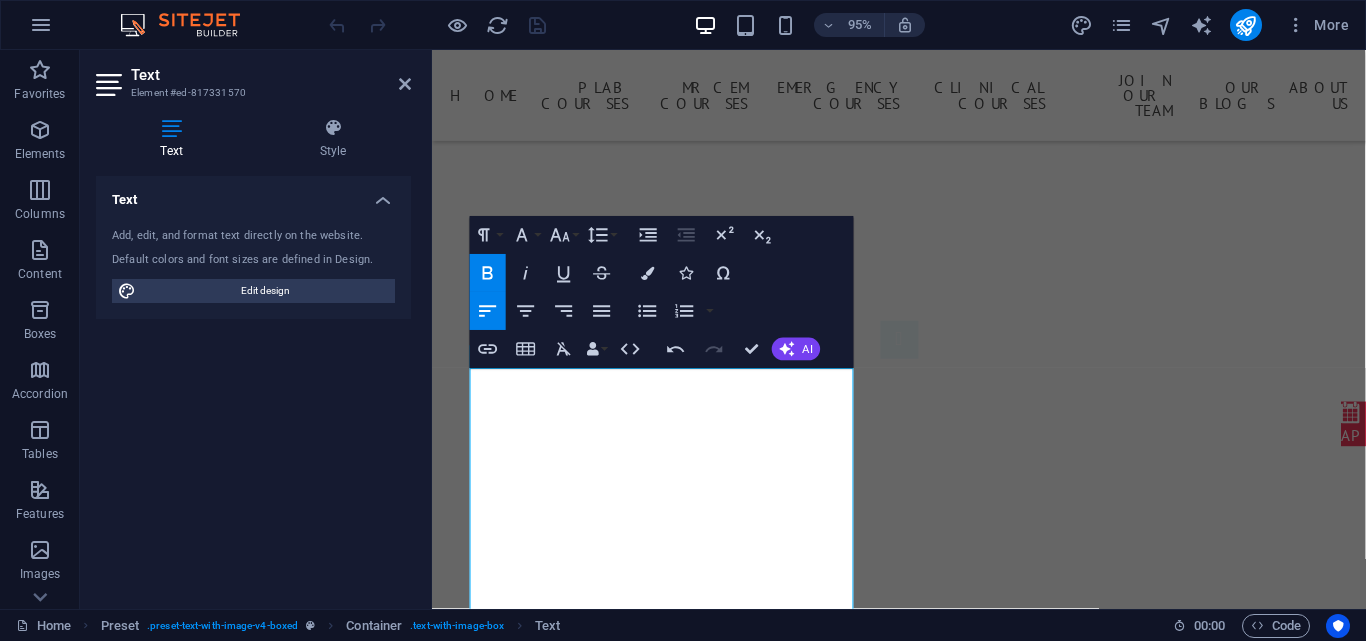 scroll, scrollTop: 1700, scrollLeft: 0, axis: vertical 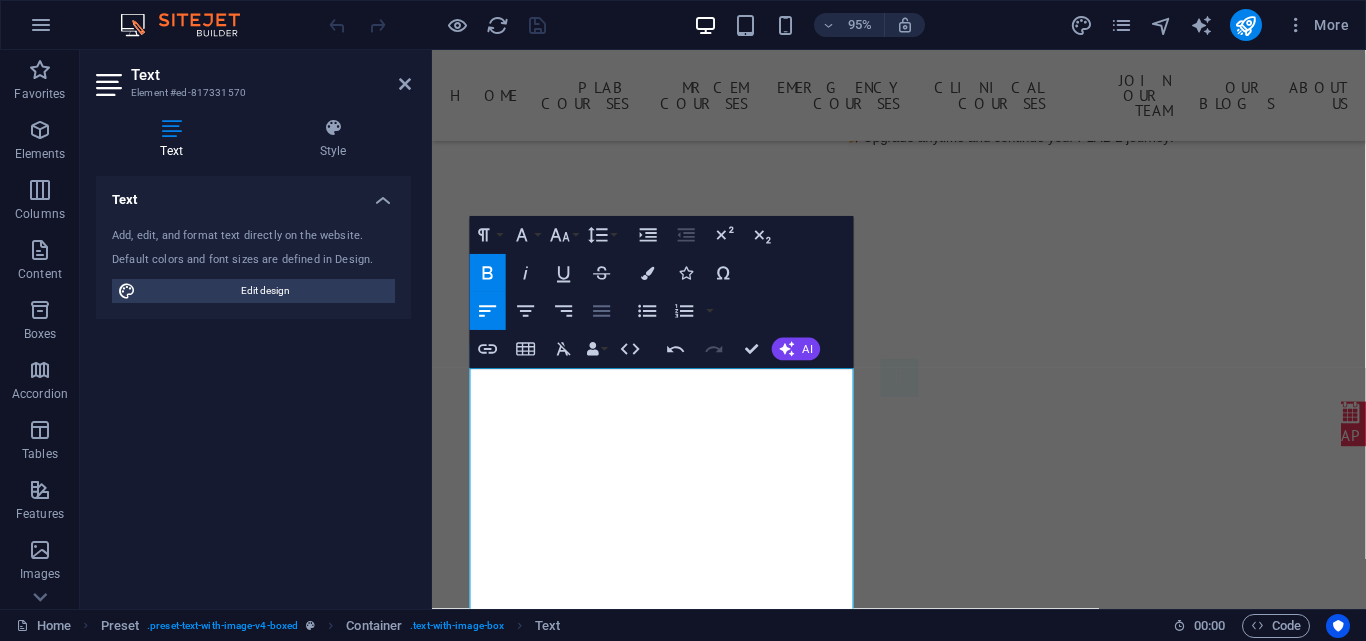 click 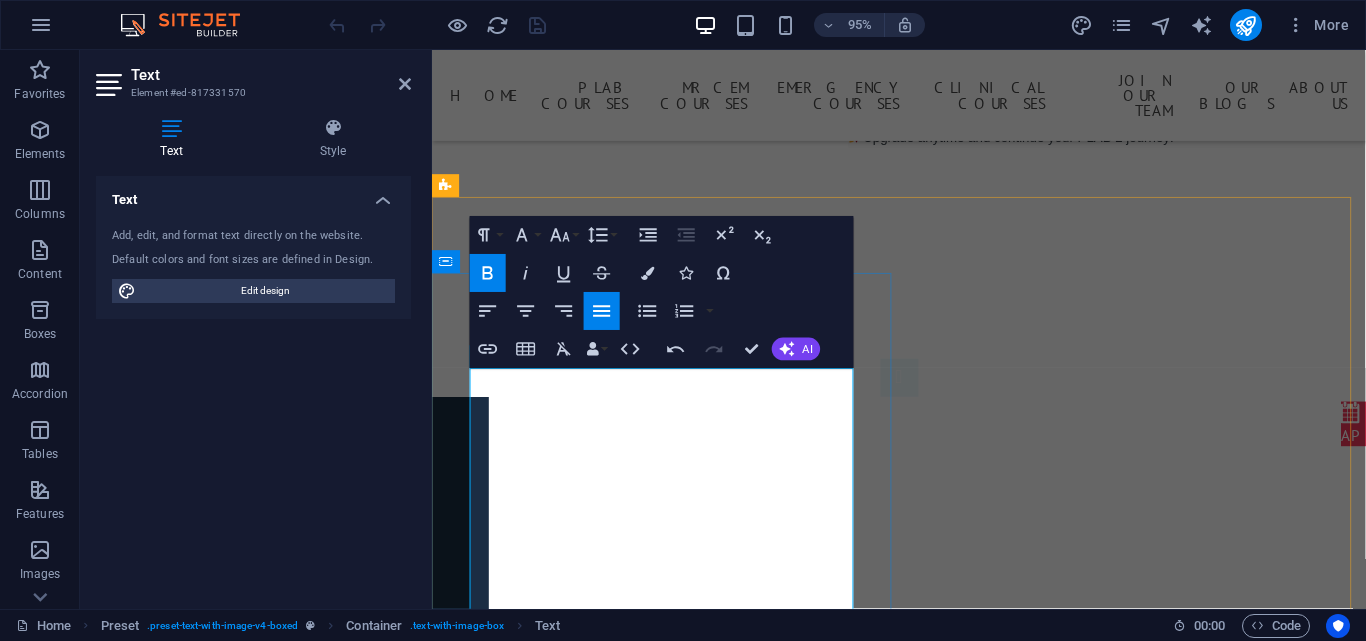 click on "W e are group of highly qualified and experienced doctors who wish to promote good medical practice for all the candidates attending our courses including PLAB, MRCEM, FRCEM, and MRCS. We also wished to help them become very safe doctors after completing our courses. In addition to very precise algorithms that follow guidelines, our courses also include model simulations, high-quality mannequins, 16 mock rooms, UK-Trained highly qualified and experiences NHS Doctors and consultants, native simulators, workshops, and friendly environment. It is located in a beautiful building in [CITY], close to accommodation and transportation. Exam repeaters get discounts." at bounding box center (920, 1116) 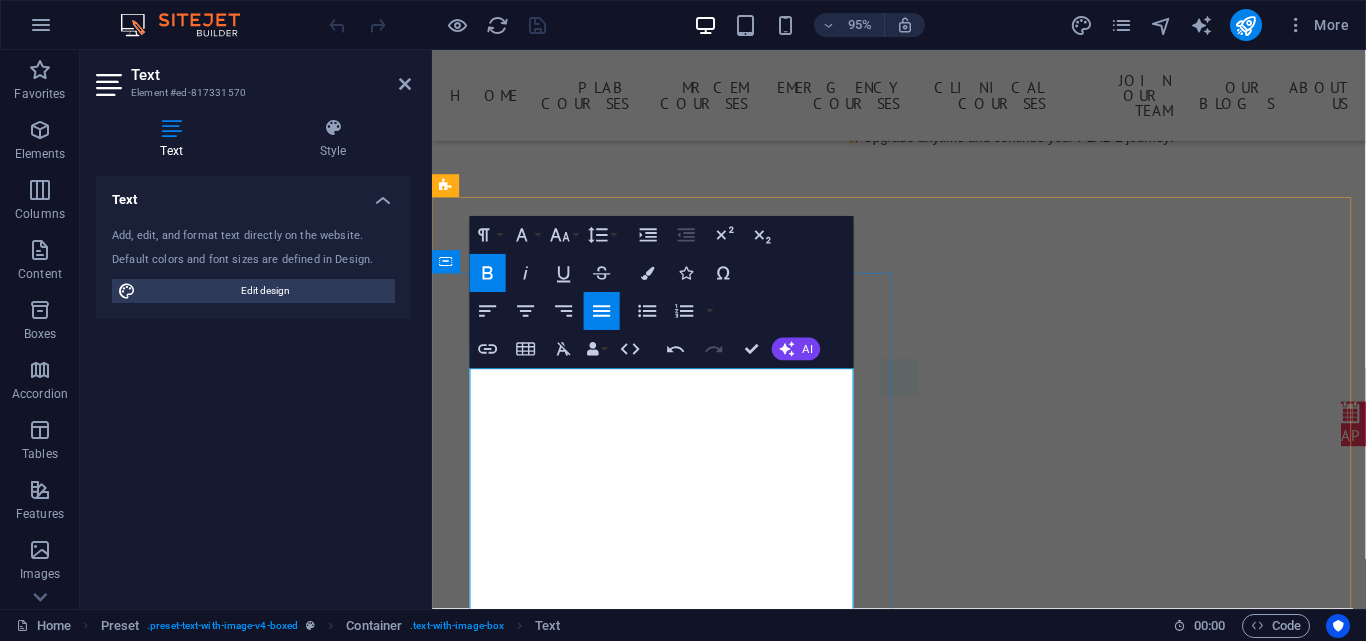 click on "We are group of highly qualified and experienced doctors who wish to promote good medical practice for all the candidates attending our courses including PLAB, MRCEM, FRCEM, and MRCS. We also wished to help them become very safe doctors after completing our courses. In addition to very precise algorithms that follow guidelines, our courses also include model simulations, high-quality mannequins, 16 mock rooms, UK-Trained highly qualified and experiences NHS Doctors and consultants, native simulators, workshops, and friendly environment. It is located in a beautiful building in [CITY], close to accommodation and transportation. Exam repeaters get discounts." at bounding box center [920, 1116] 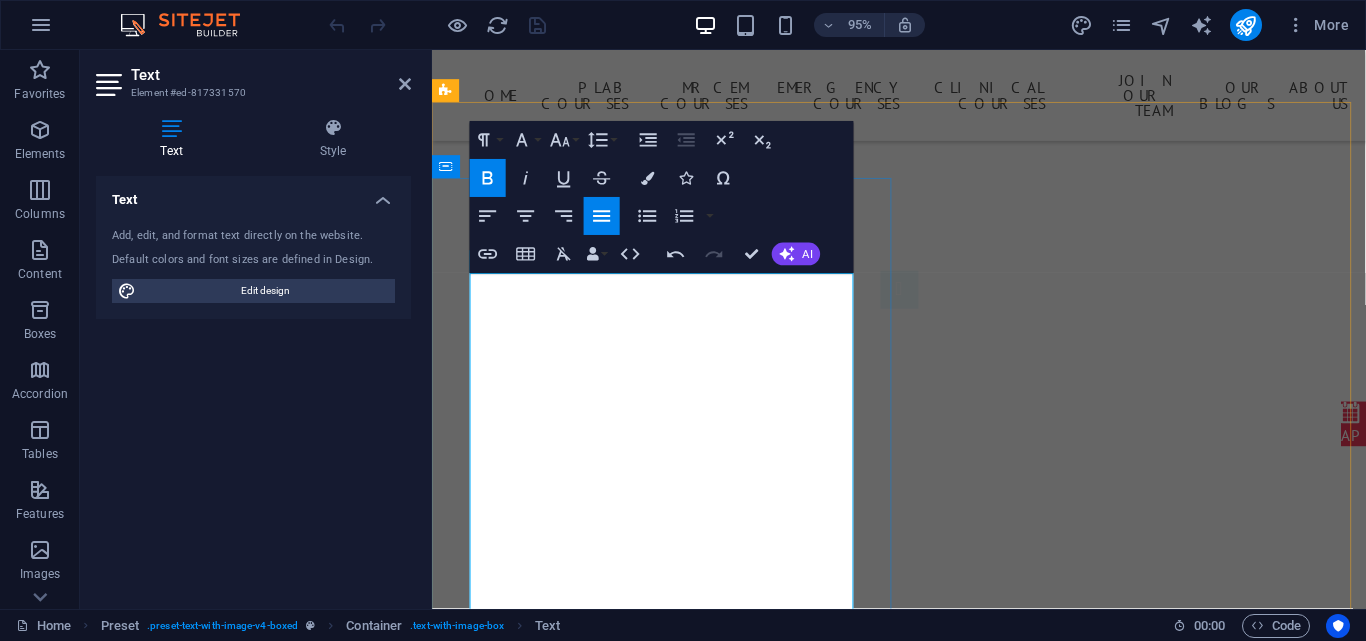 scroll, scrollTop: 1800, scrollLeft: 0, axis: vertical 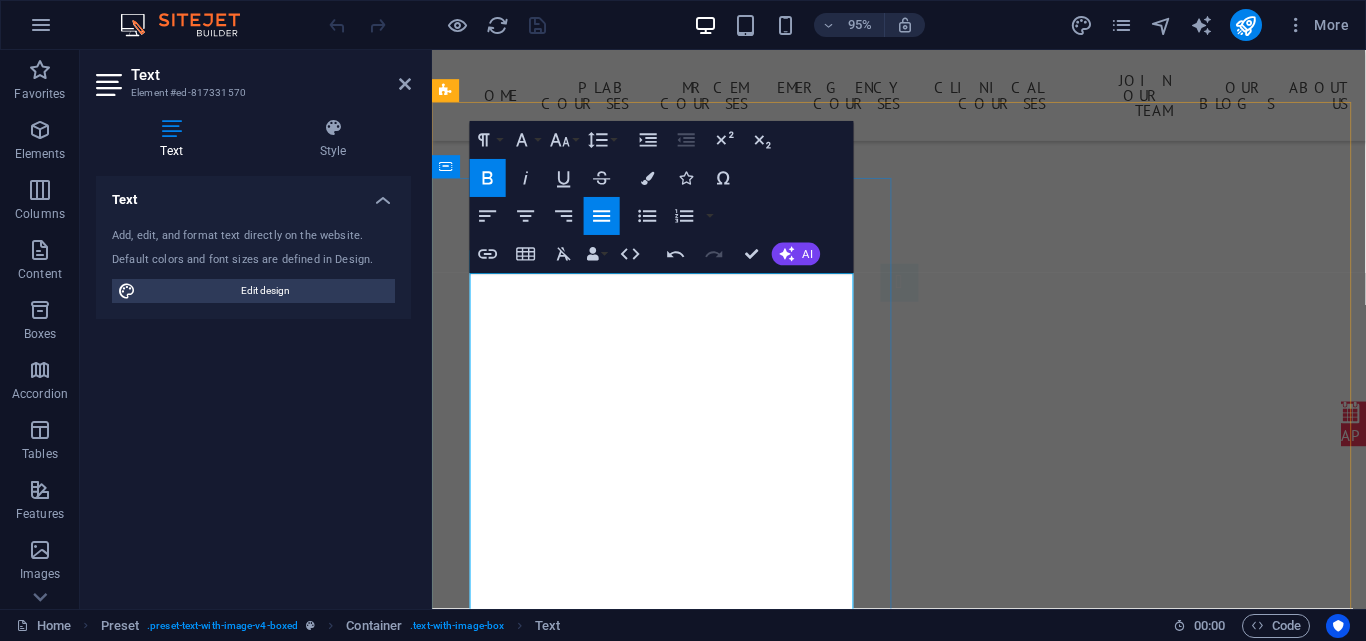 click on "We are a group of highly qualified and experienced doctors who wish to promote good medical practice for all the candidates attending our courses including PLAB, MRCEM, FRCEM, and MRCS. We also wished to help them become very safe doctors after completing our courses. In addition to very precise algorithms that follow guidelines, our courses also include model simulations, high-quality mannequins, 16 mock rooms, UK-Trained highly qualified and experiences NHS Doctors and consultants, native simulators, workshops, and friendly environment. It is located in a beautiful building in [CITY], close to accommodation and transportation. Exam repeaters get discounts." at bounding box center [920, 1016] 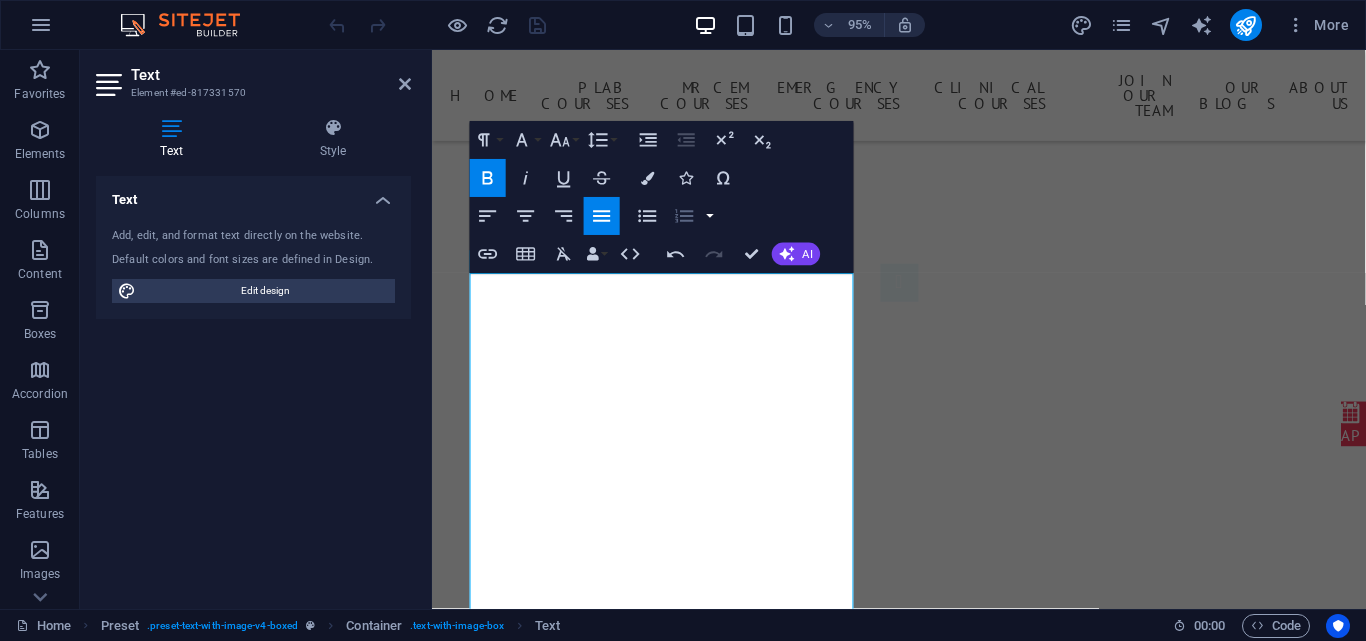 click at bounding box center (710, 216) 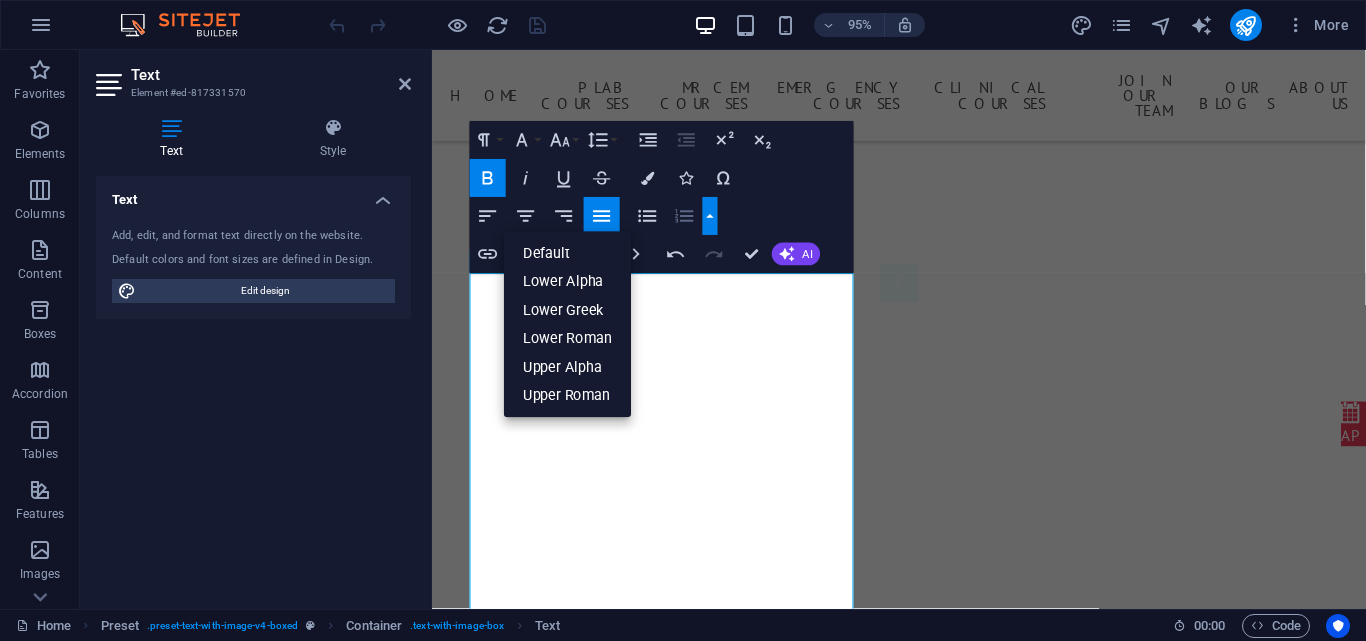 click at bounding box center (710, 216) 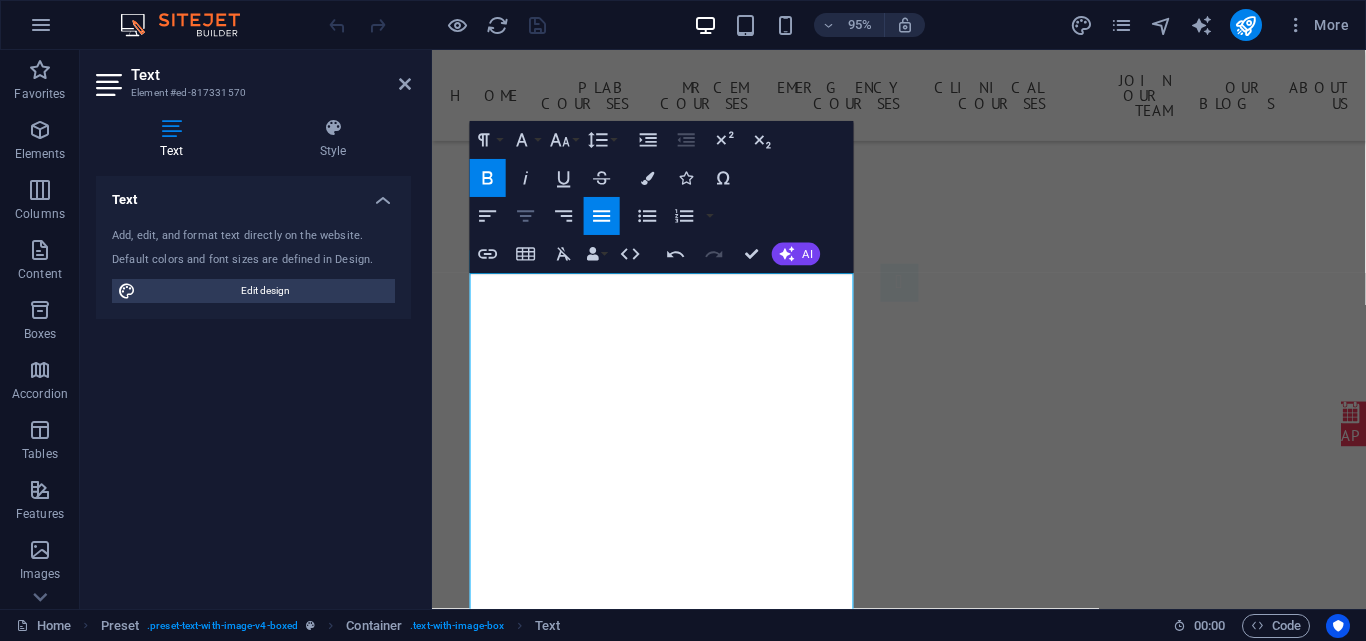 click 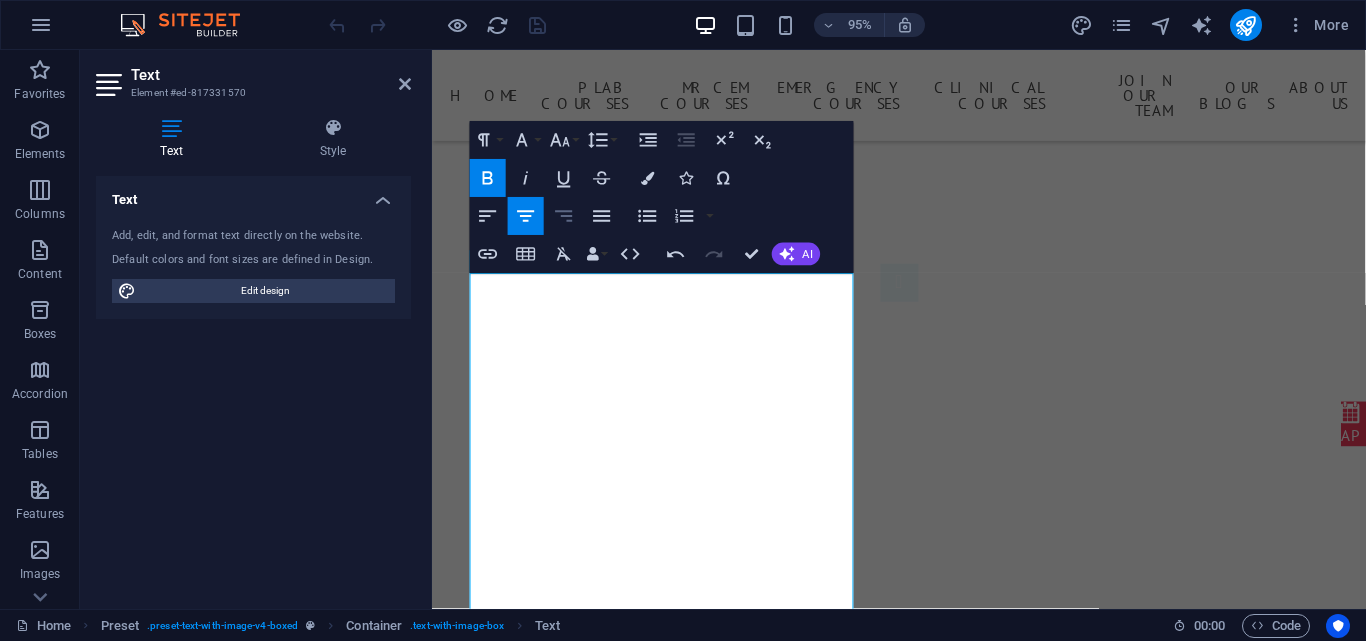 click 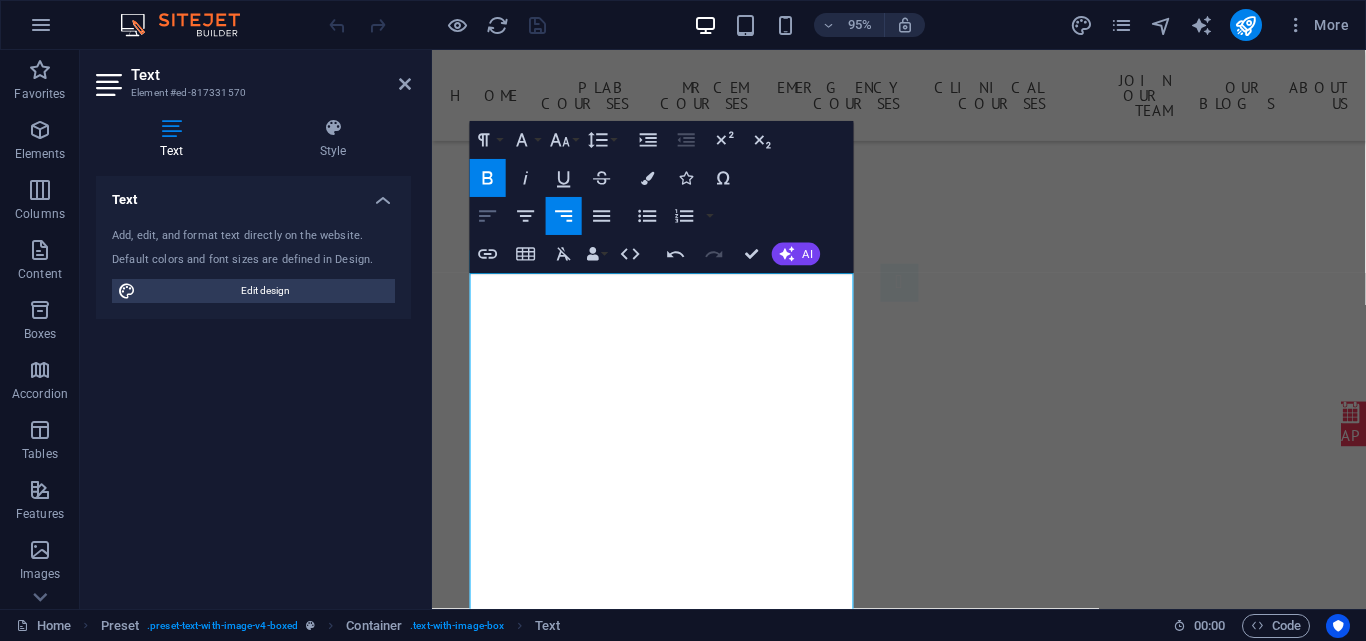 click 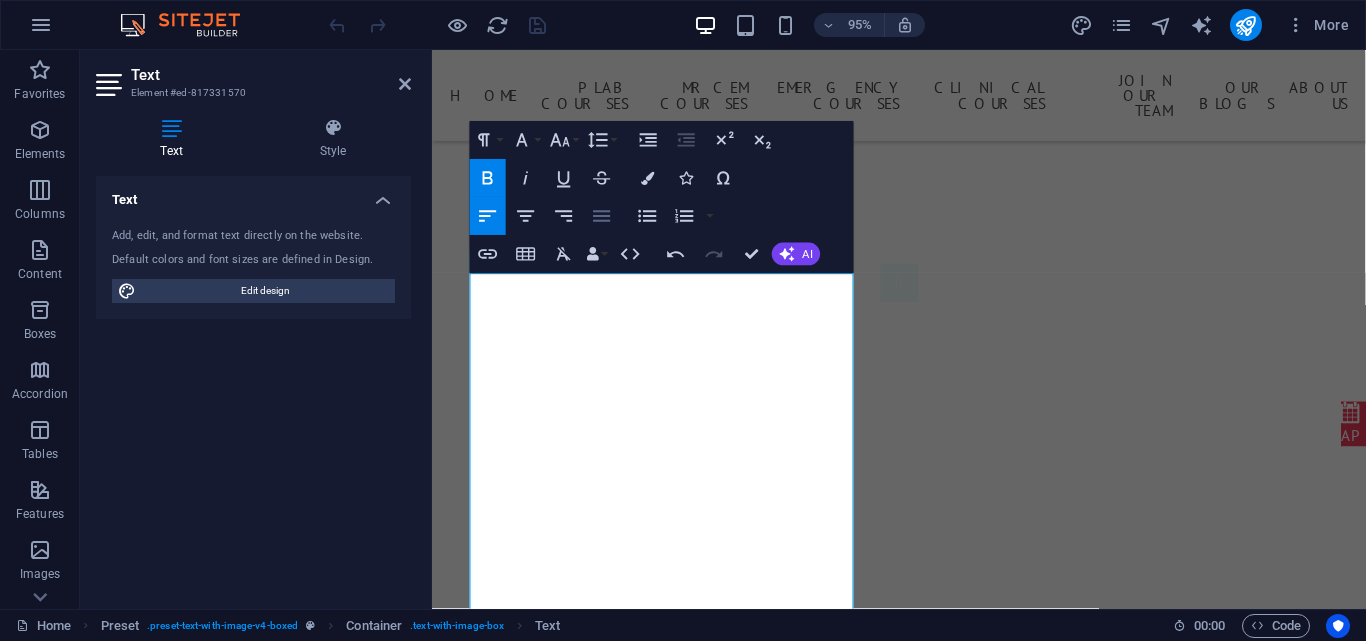 click 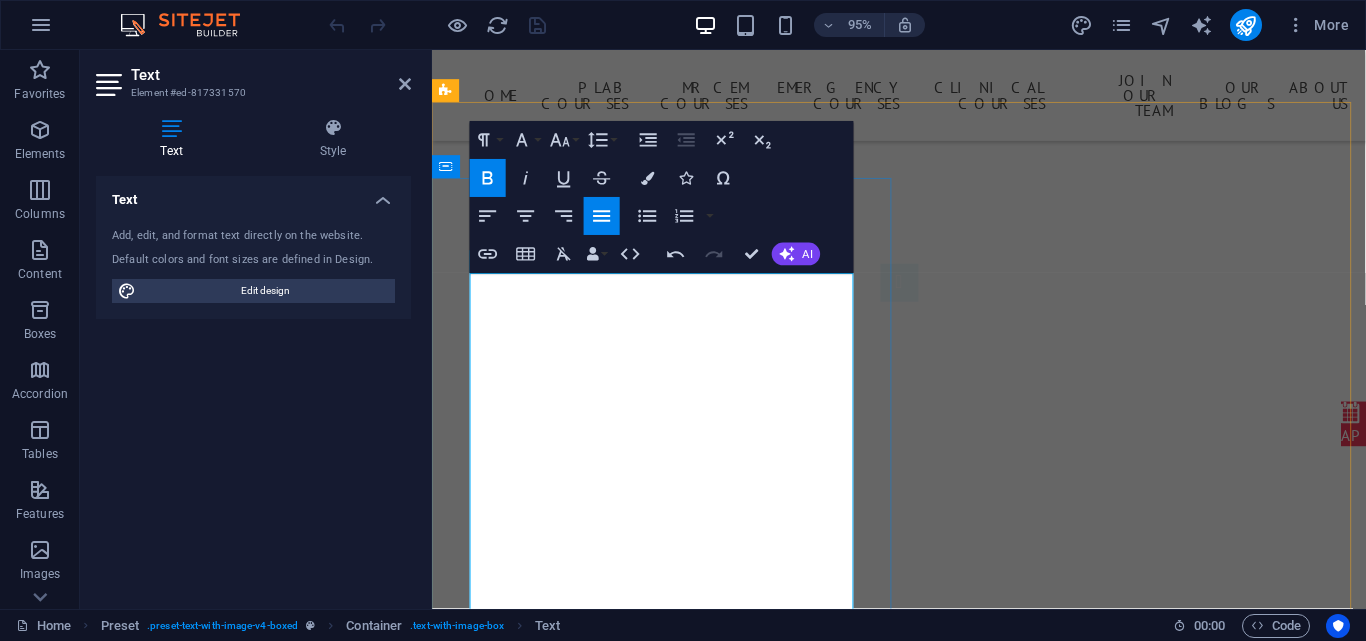 click on "We are a group of highly qualified and experienced doctors who wish to promote good medical practice for all the candidates attending our courses including PLAB, MRCEM, FRCEM, and MRCS. We also wish to help them become very safe doctors after completing our courses. In addition to very precise algorithms that follow guidelines, our courses also include model simulations, high-quality mannequins, 16 mock rooms, UK-Trained highly qualified and experiences NHS Doctors and consultants, native simulators, workshops, and friendly environment. It is located in a beautiful building in [CITY], close to accommodation and transportation. Exam repeaters get discounts." at bounding box center [920, 1016] 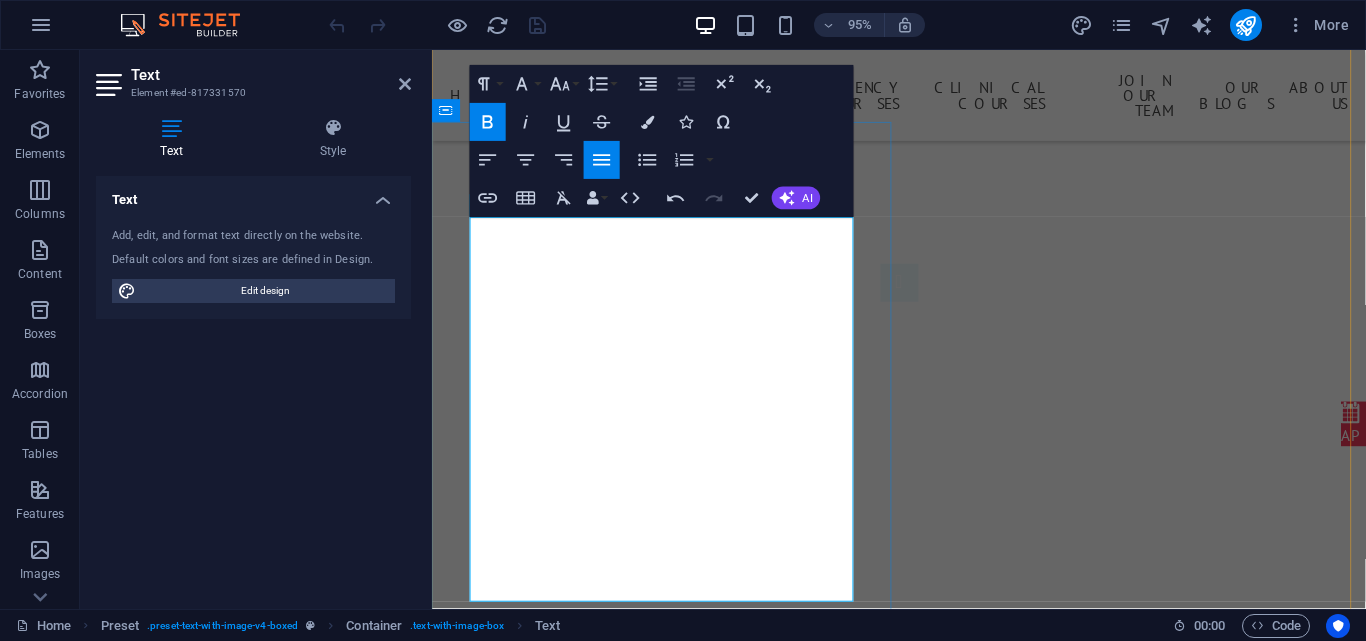 scroll, scrollTop: 1900, scrollLeft: 0, axis: vertical 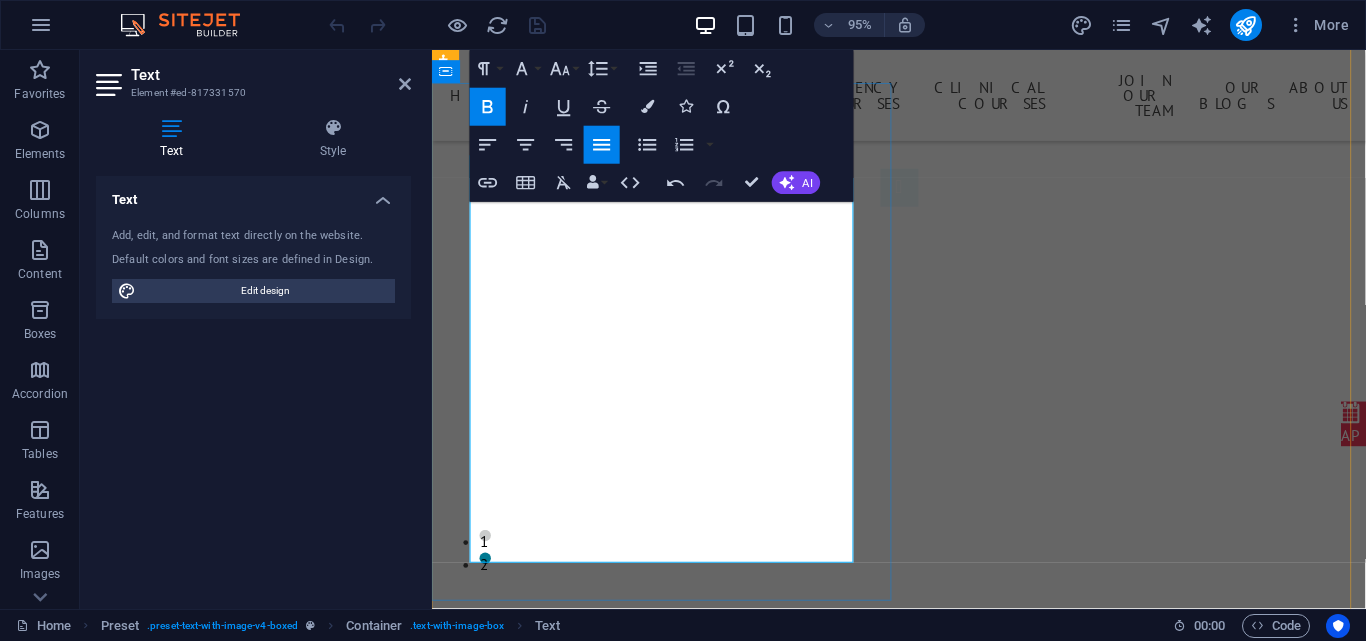 click on "In addition to very precise algorithms that follow guidelines, our courses also include model simulations, high-quality mannequins, 16 mock rooms, UK-Trained highly qualified and experiences NHS Doctors and consultants, native simulators, workshops, and friendly environment. It is located in a beautiful building in [CITY], close to accommodation and transportation. Exam repeaters get discounts." at bounding box center (920, 970) 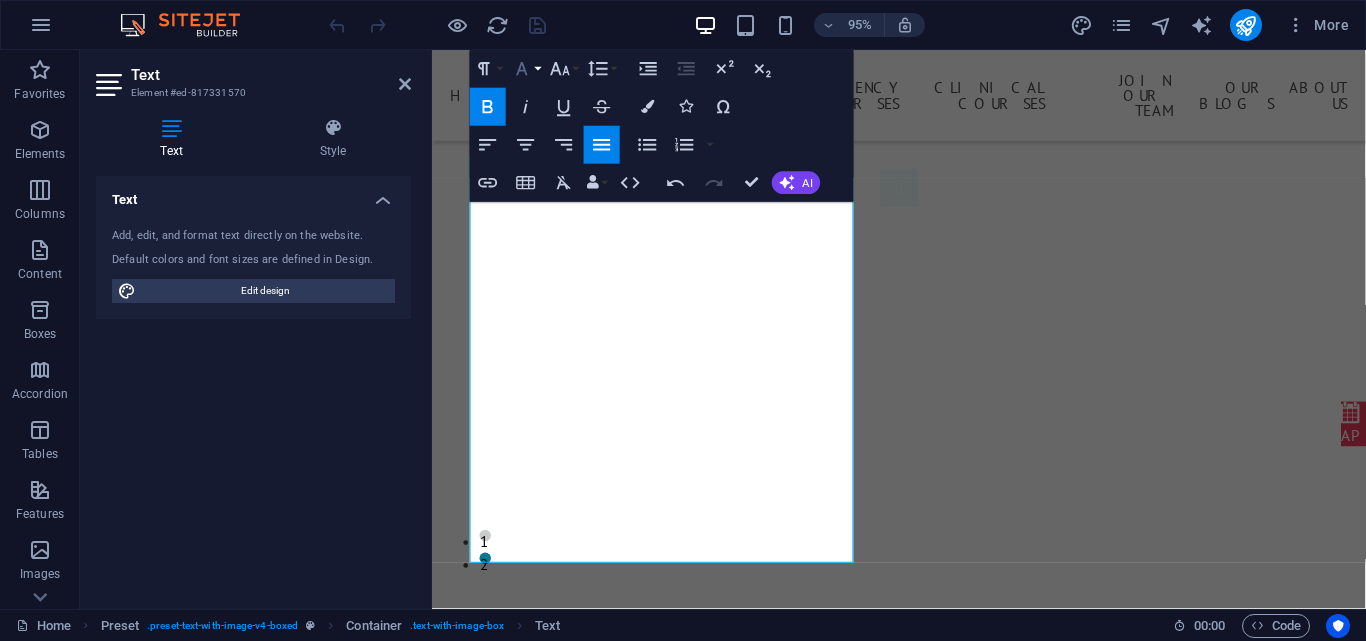 click on "Font Family" at bounding box center [526, 69] 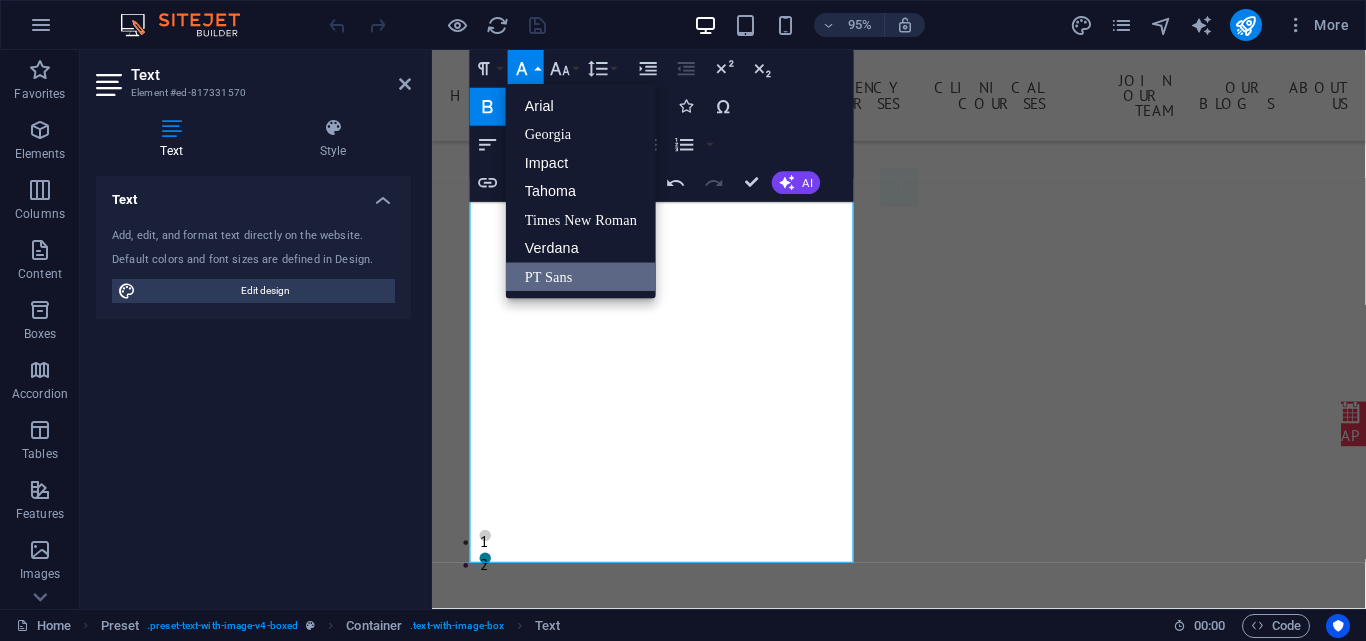 scroll, scrollTop: 0, scrollLeft: 0, axis: both 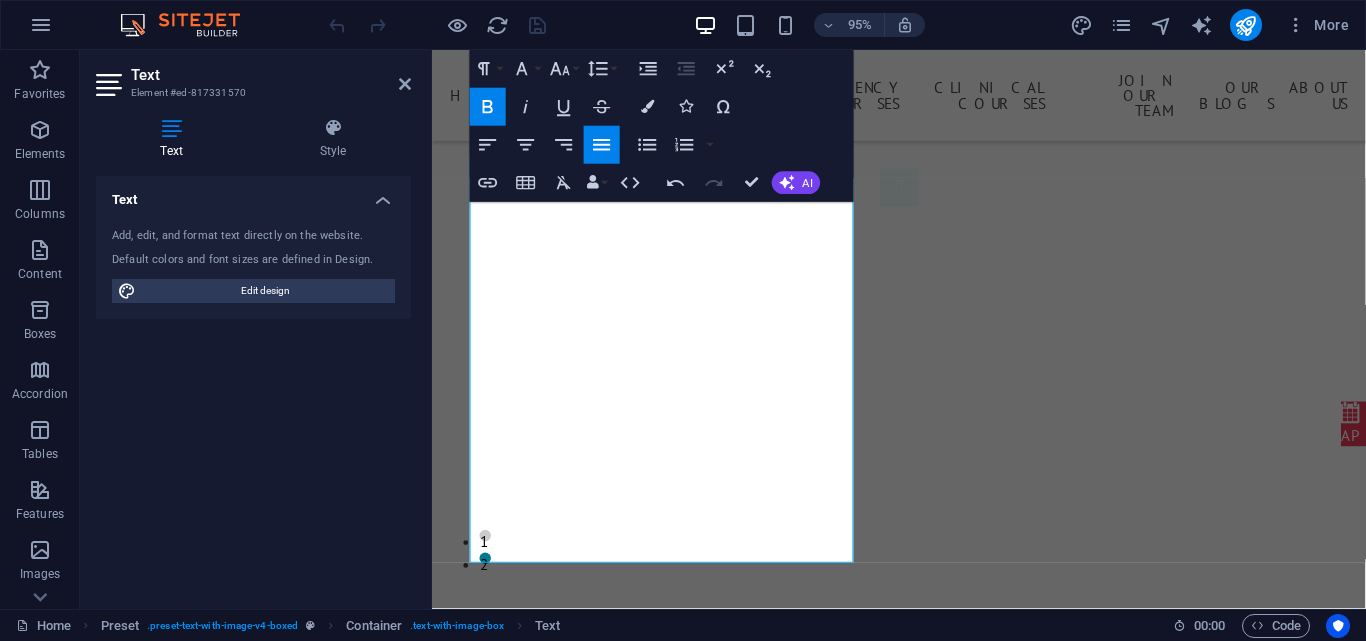 click 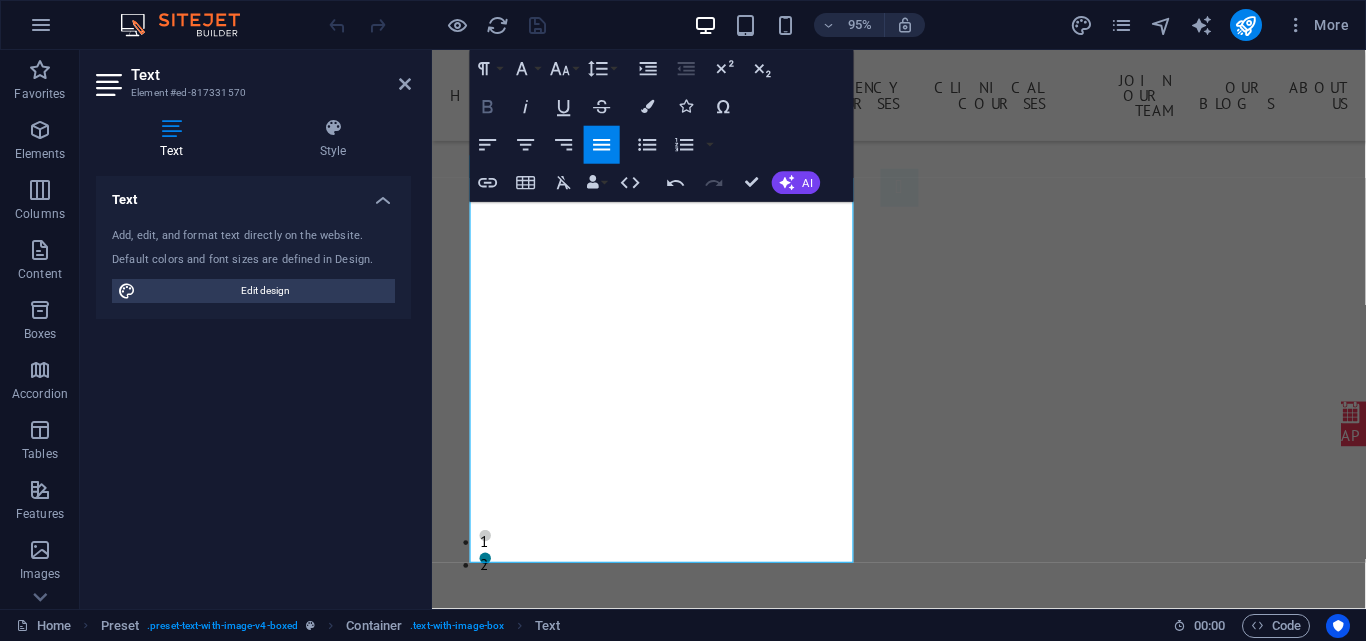 click 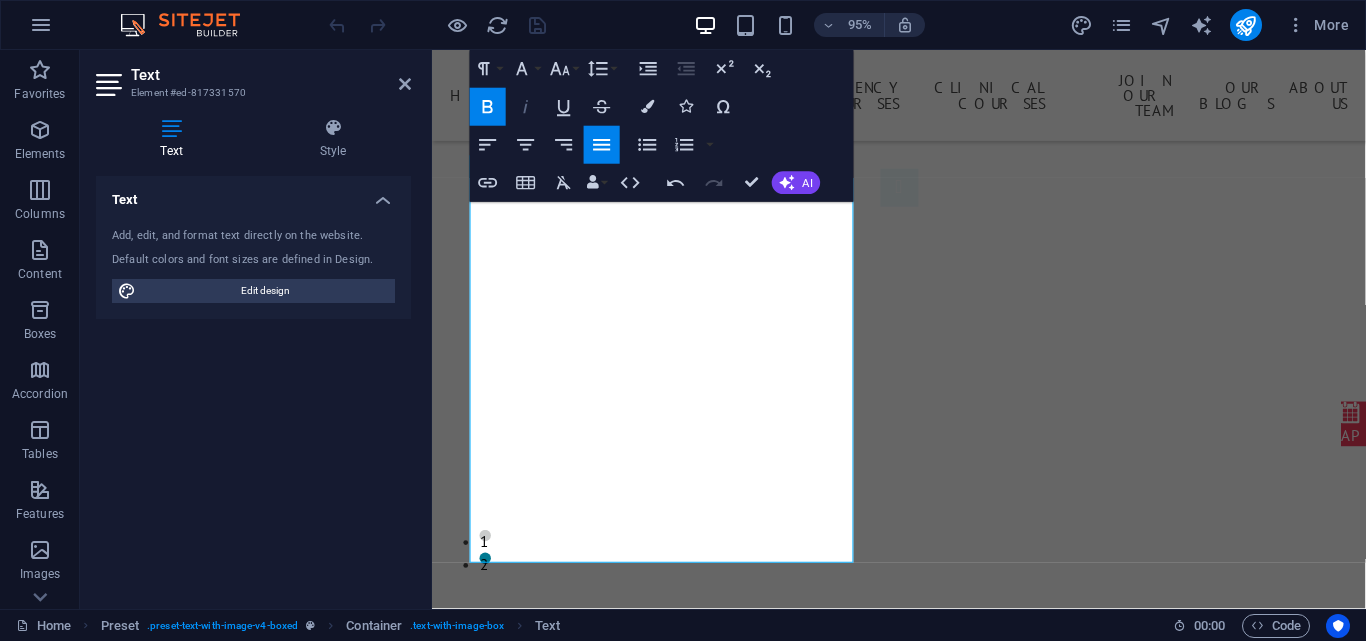 click 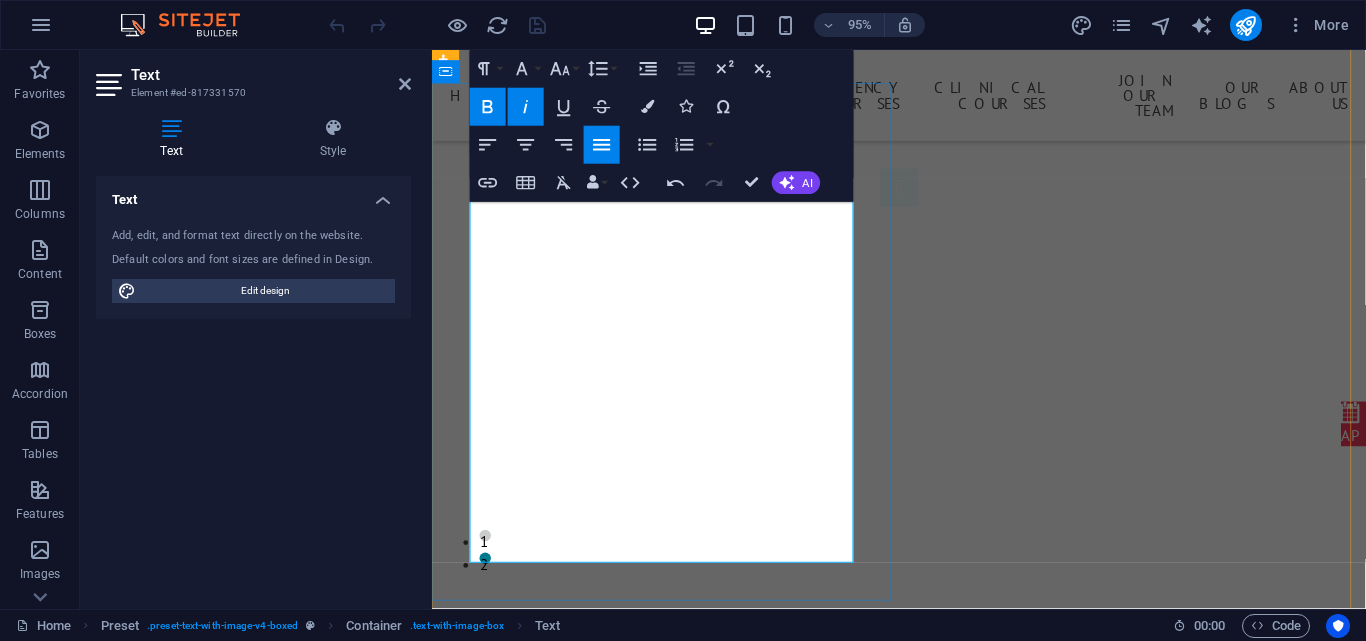 click on "Exam repeaters get discounts." at bounding box center [920, 1037] 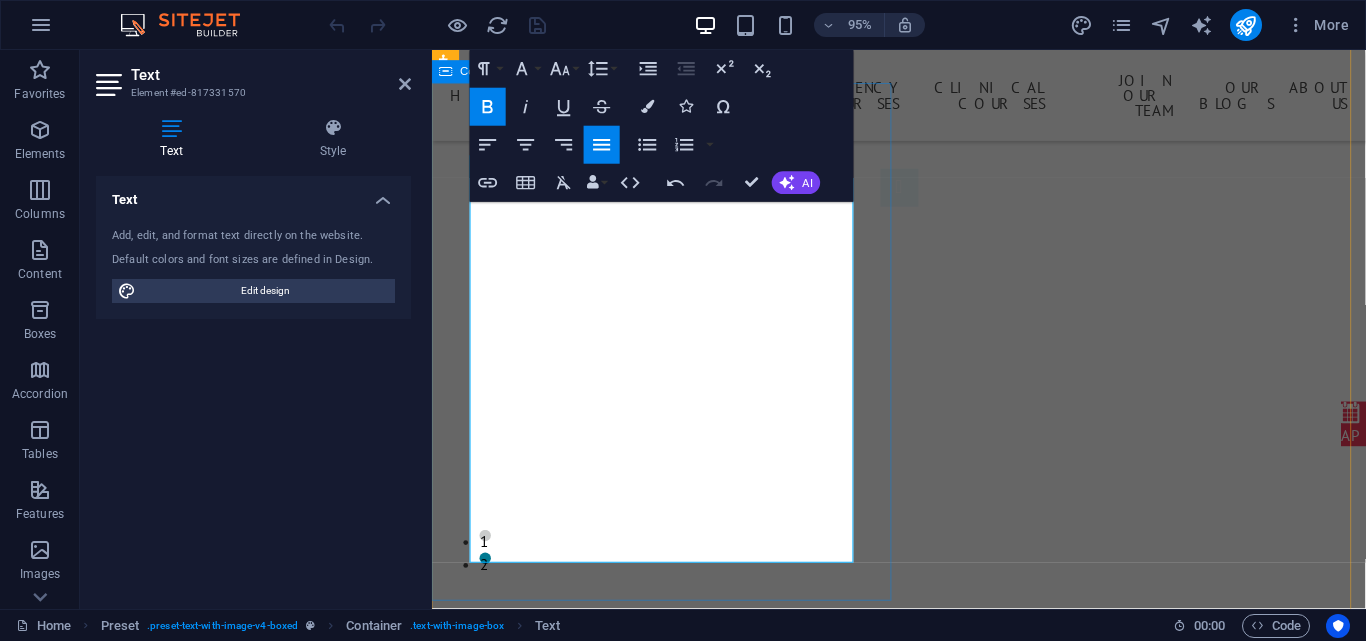 click on "WHY CHOOSE US ! We are a group of highly qualified and experienced doctors who wish to promote good medical practice for all the candidates attending our courses including PLAB, MRCEM, FRCEM, and MRCS. We also wish to help them become very safe doctors after completing our courses. In addition to very precise algorithms that follow guidelines, our courses also include model simulations, high-quality mannequins, 16 mock rooms, UK-Trained highly qualified and experiences NHS Doctors and consultants, native simulators, workshops, and friendly environment. It is located in a beautiful building in [CITY], close to accommodation and transportation. Exam repeaters get discounts." at bounding box center [920, 913] 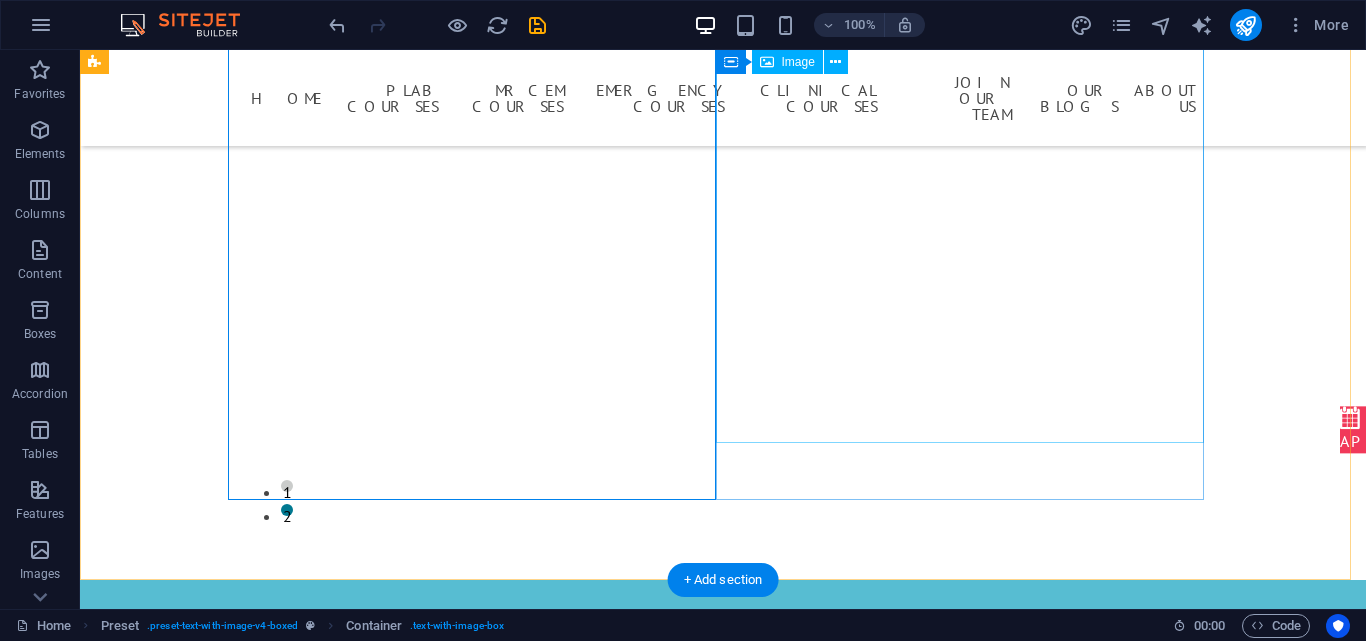 scroll, scrollTop: 1900, scrollLeft: 0, axis: vertical 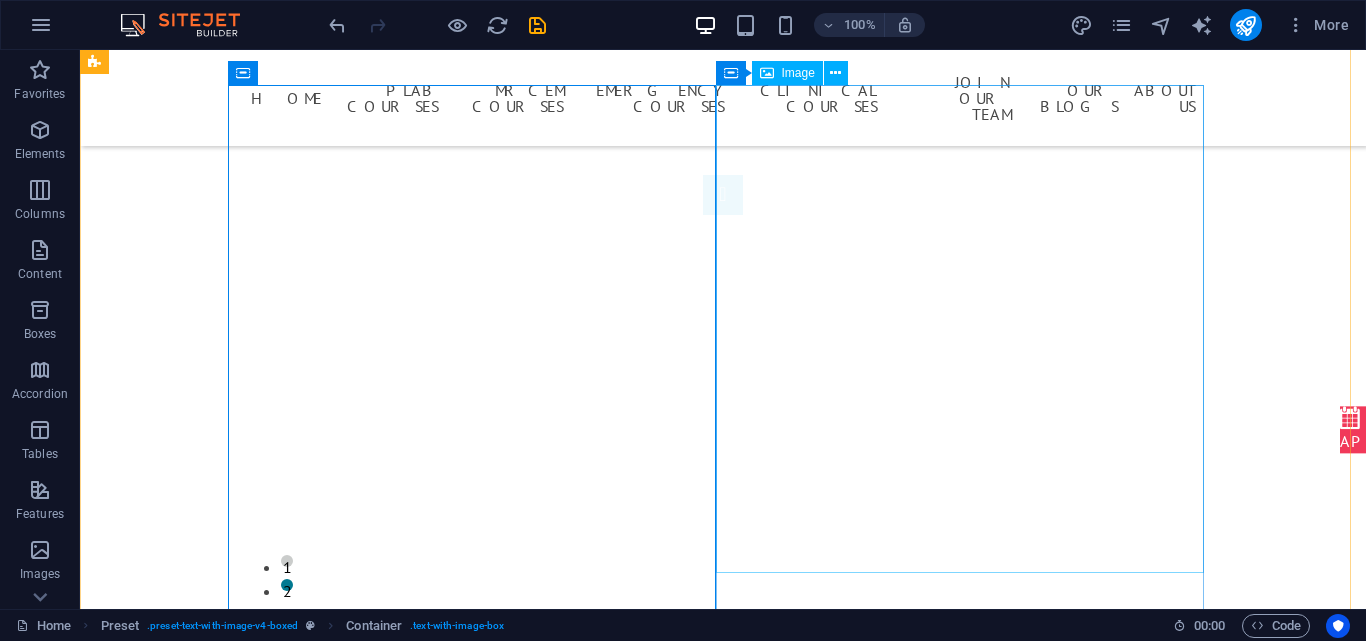 click at bounding box center [568, 1892] 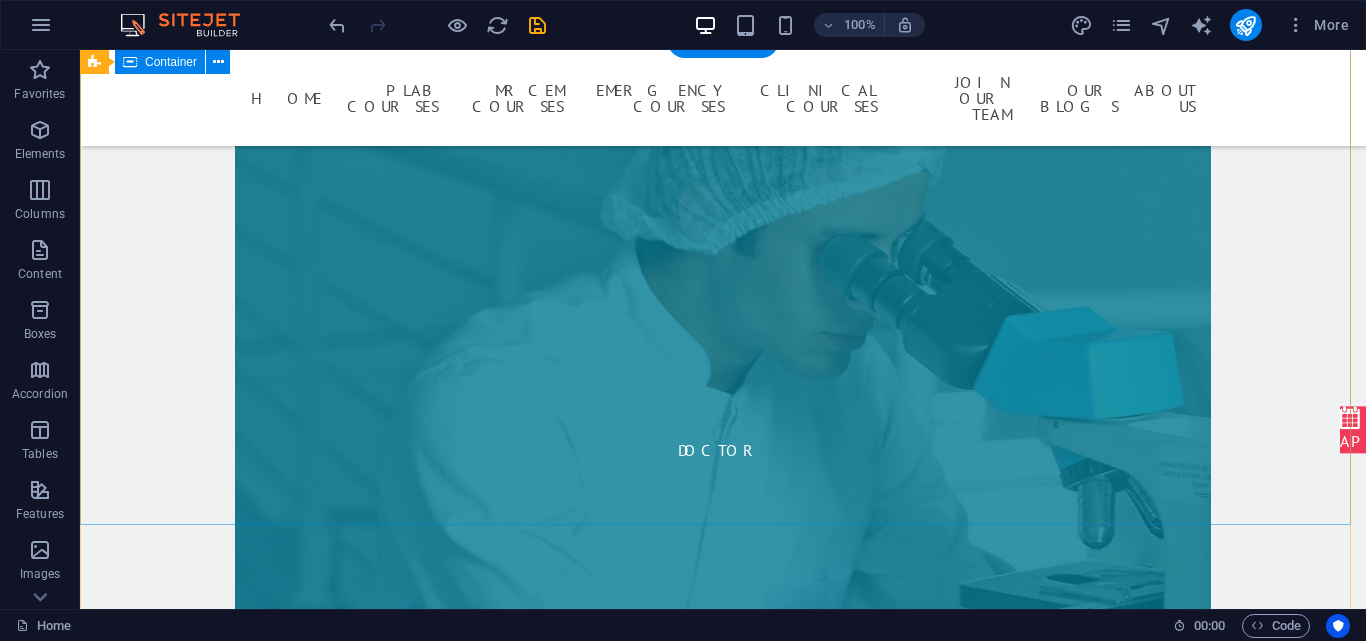 scroll, scrollTop: 10000, scrollLeft: 0, axis: vertical 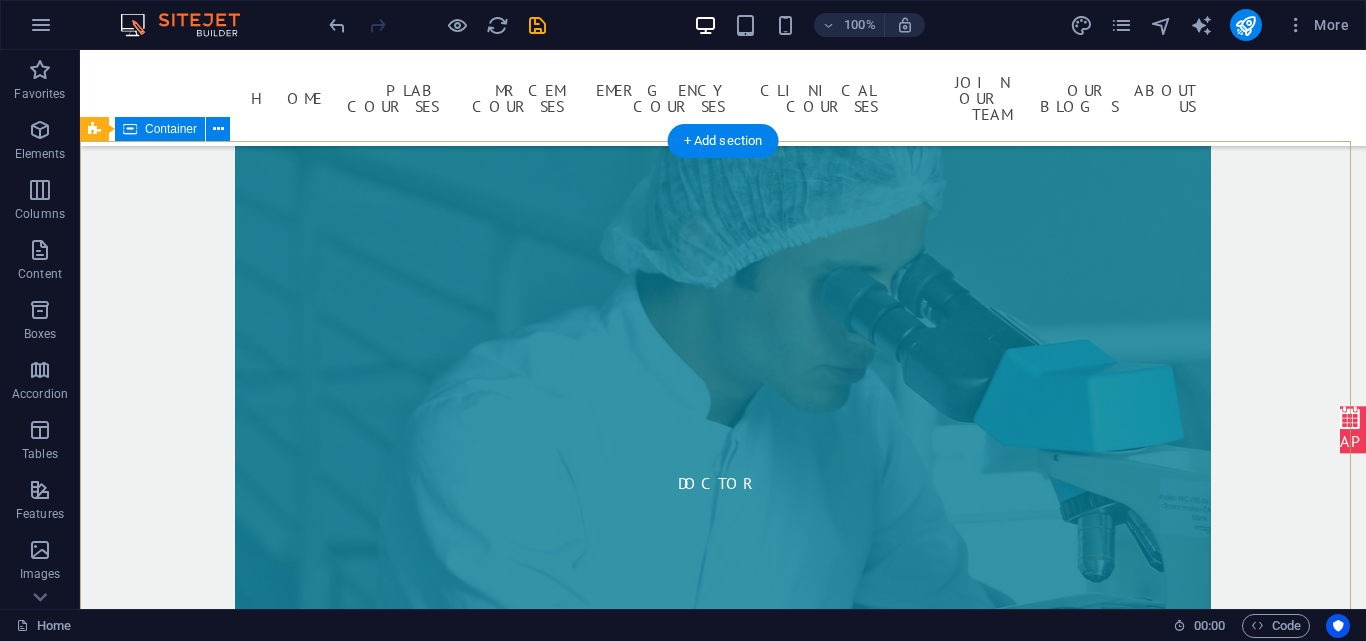 click on "Contact us WE ARE HAPPY TO HELP [WEBSITE] Street , [CITY] [POSTAL_CODE] [PHONE] [EMAIL] Mo - Sat: 7am - 8pm Legal Notice | Privacy I have read and understand the privacy policy. Unreadable? Load new Submit" at bounding box center [723, 5489] 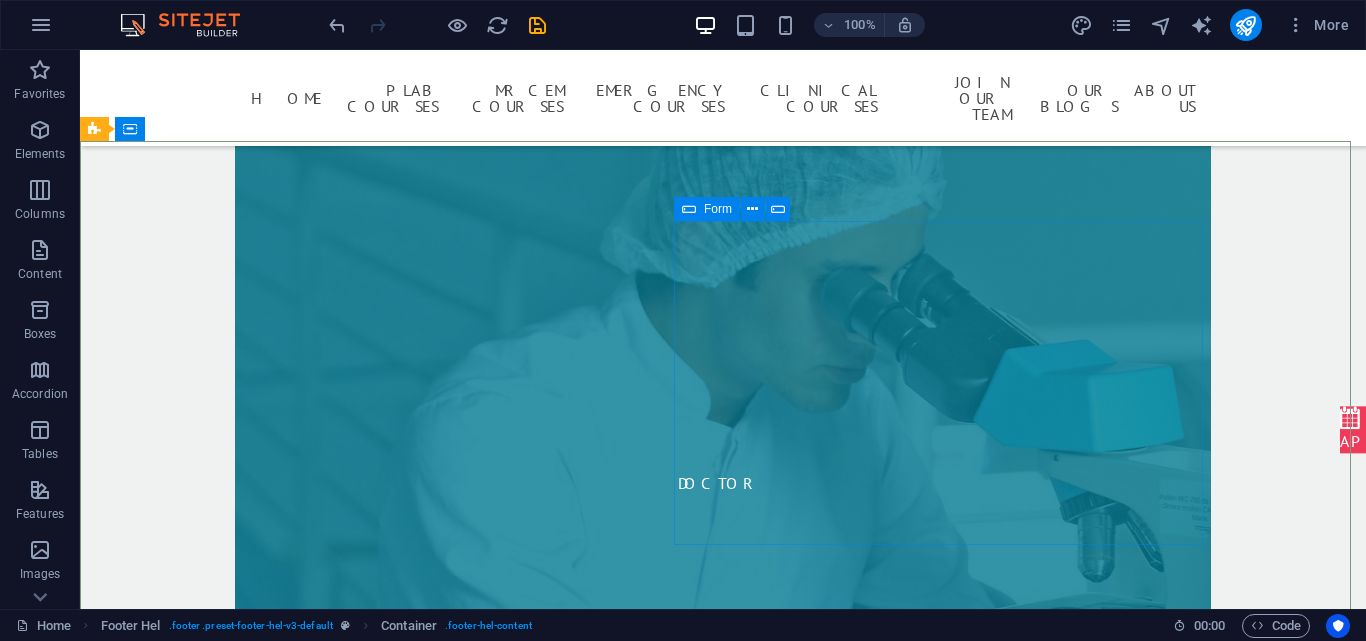 click on "Form" at bounding box center [707, 209] 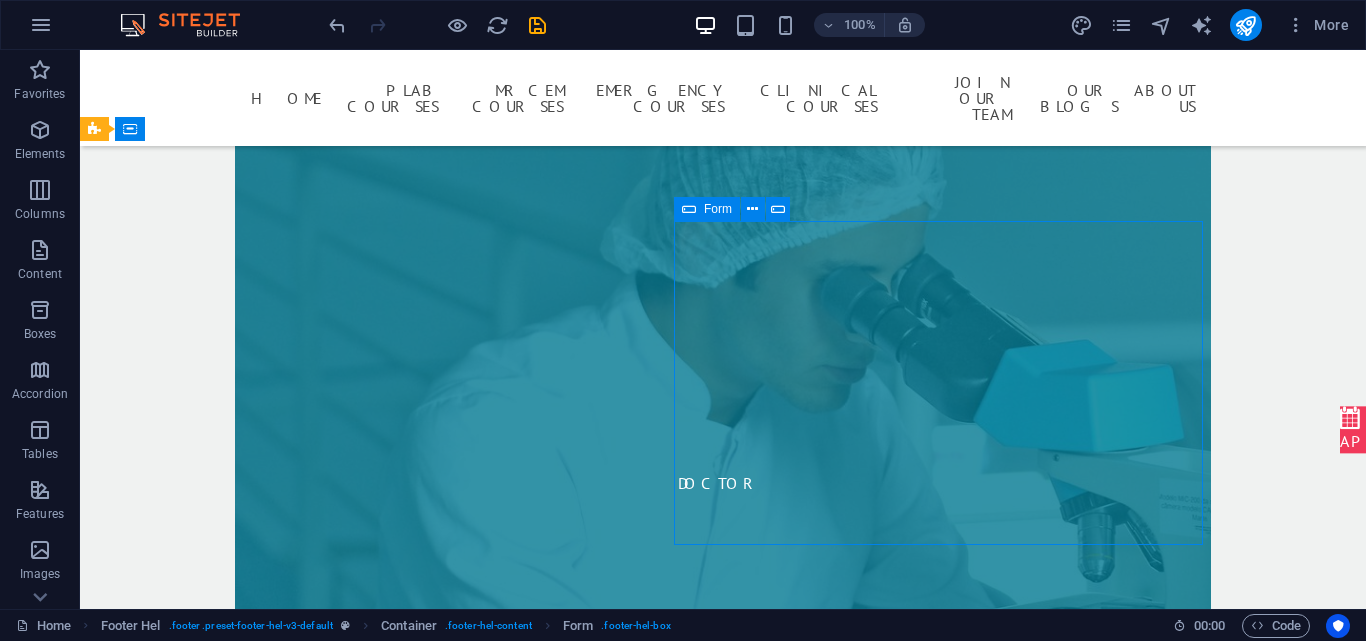 click on "Form" at bounding box center (707, 209) 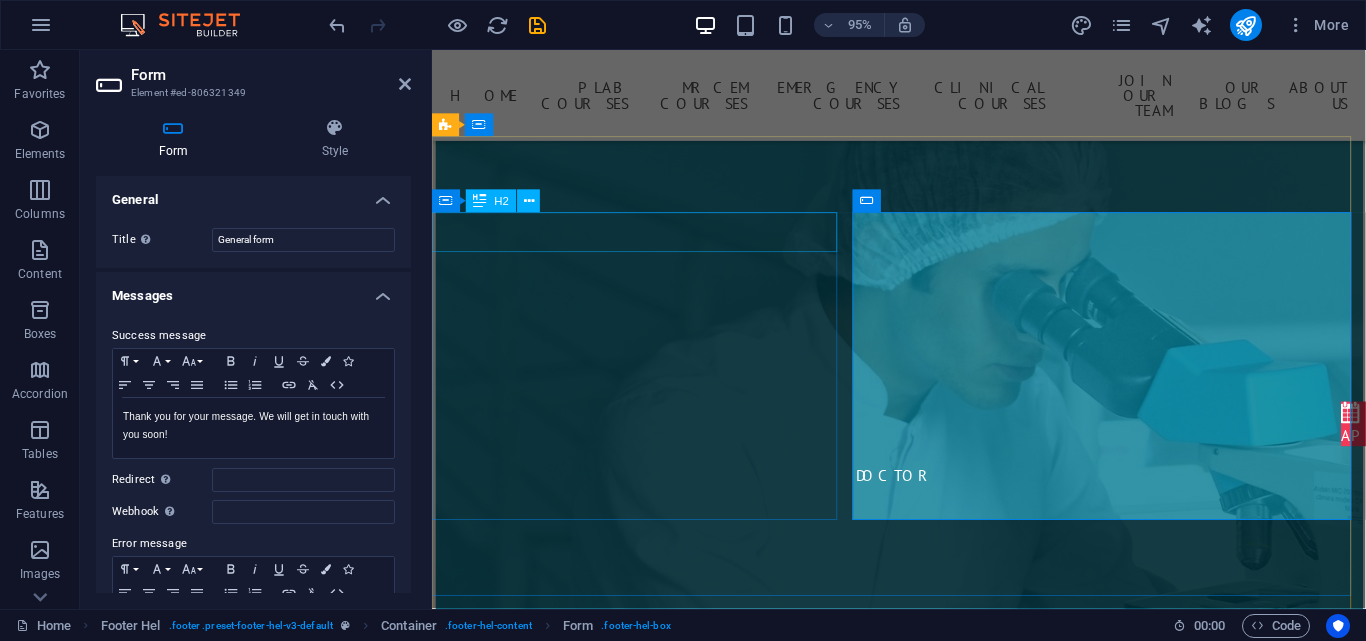 scroll, scrollTop: 10072, scrollLeft: 0, axis: vertical 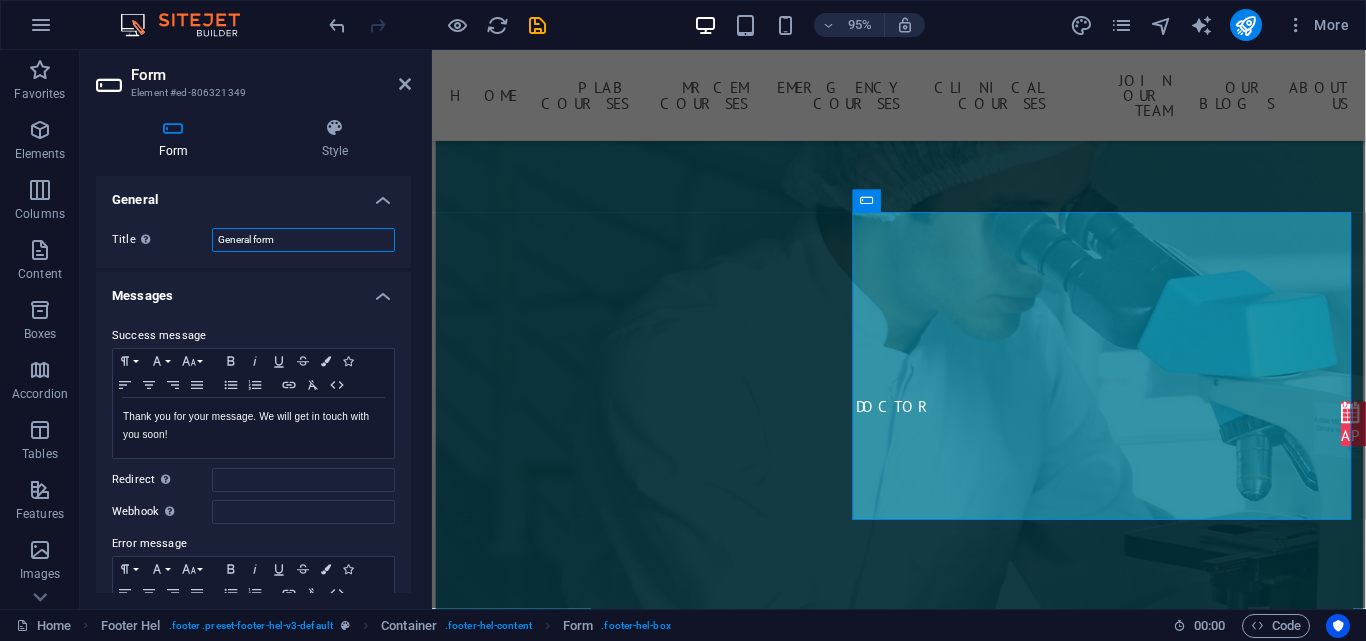click on "General form" at bounding box center (303, 240) 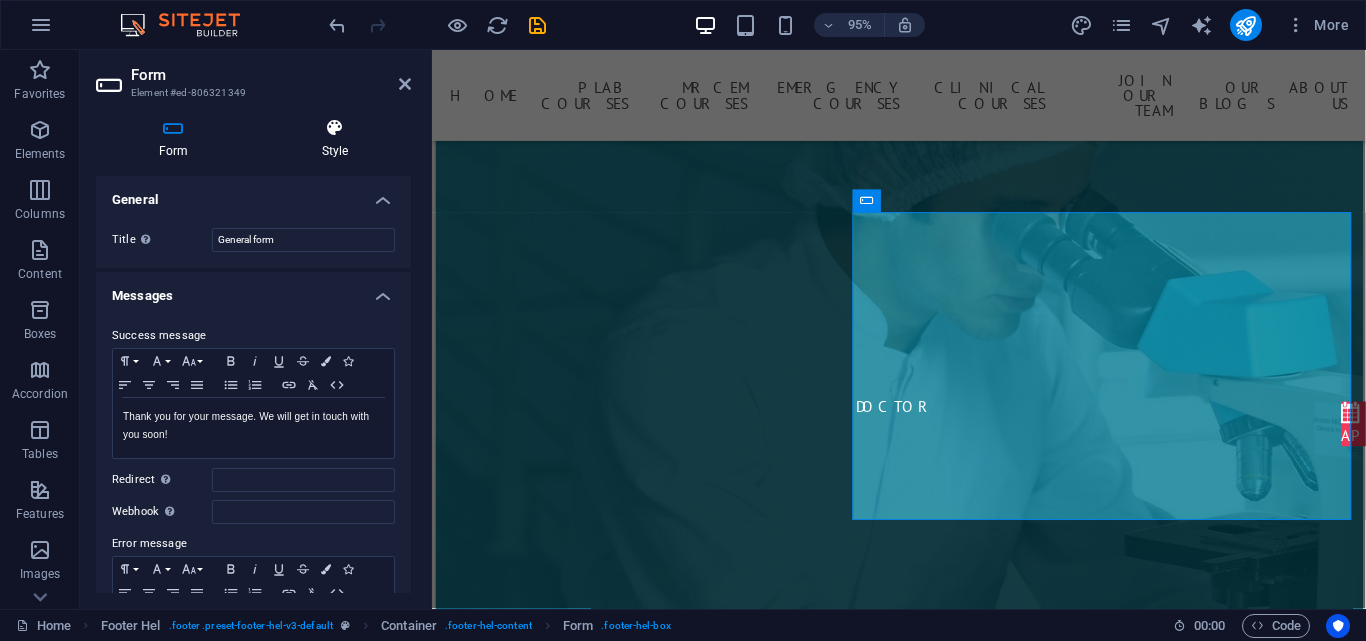 click at bounding box center [335, 128] 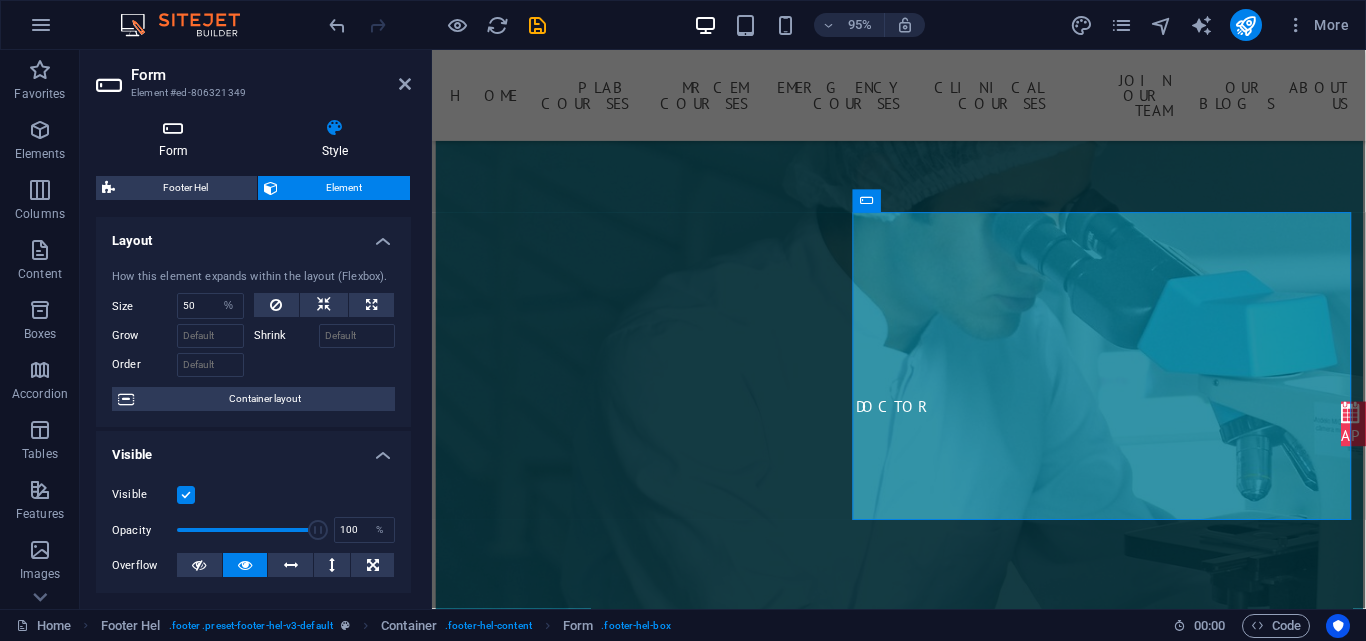 click at bounding box center [173, 128] 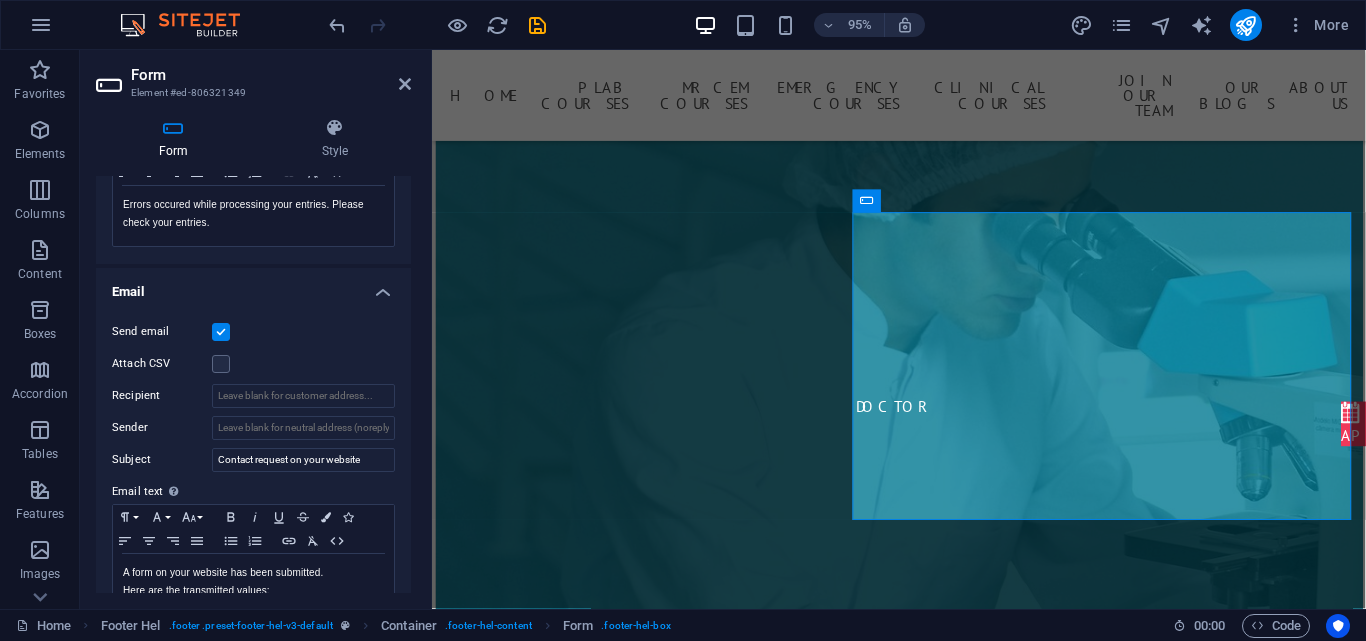 scroll, scrollTop: 0, scrollLeft: 0, axis: both 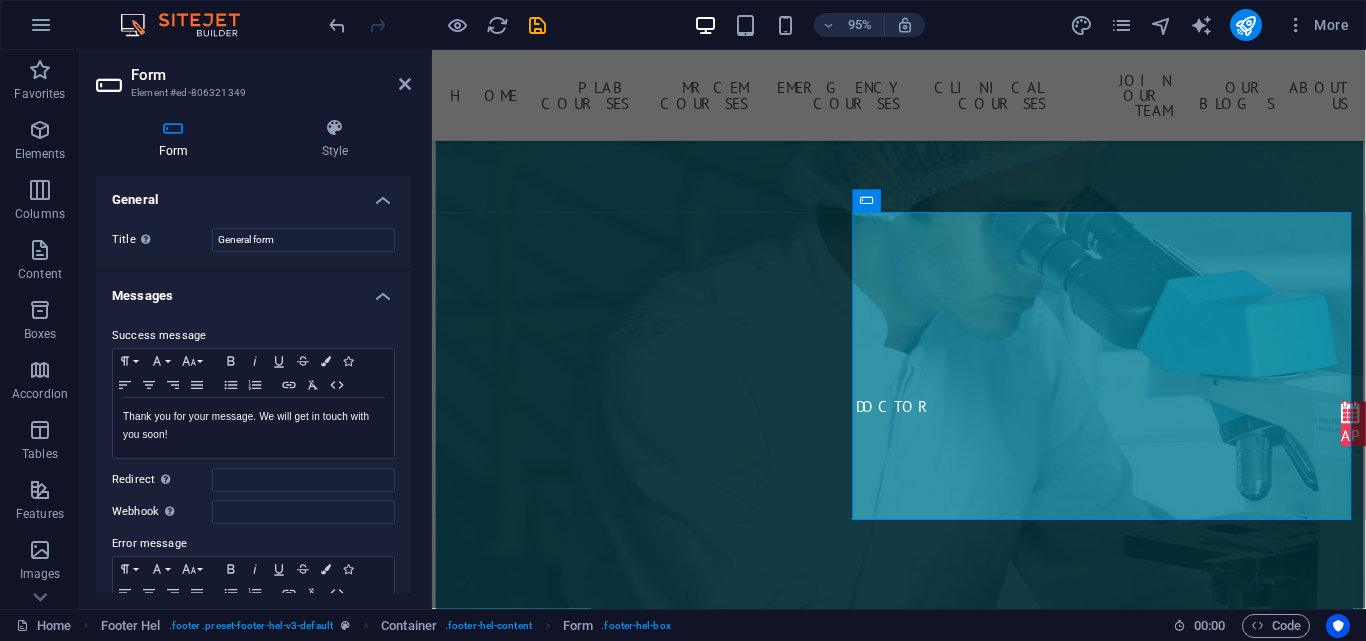 click on "General" at bounding box center (253, 194) 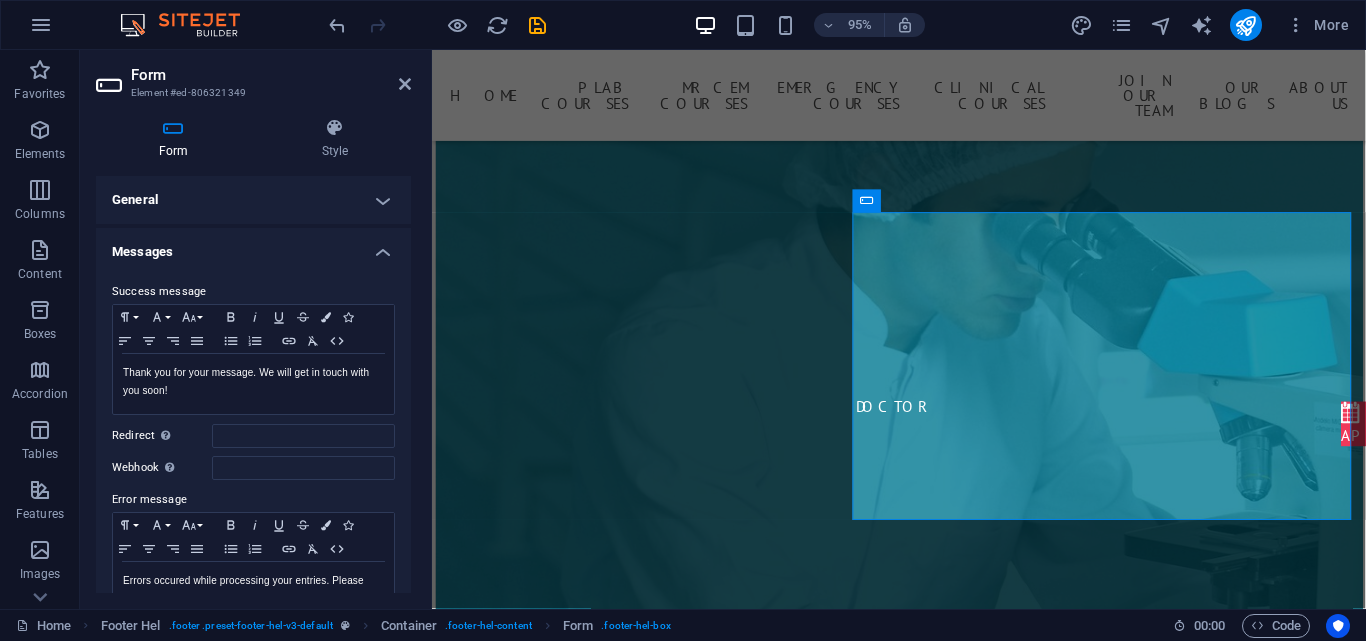 click on "General" at bounding box center [253, 200] 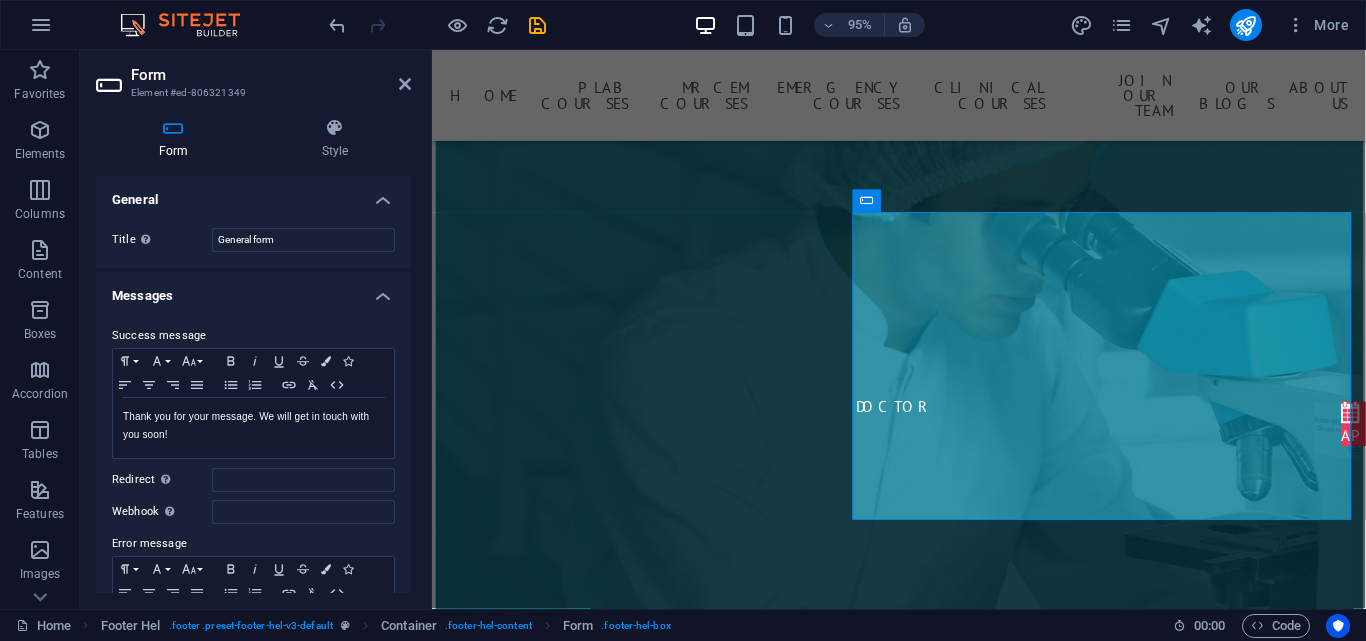 click on "General" at bounding box center (253, 194) 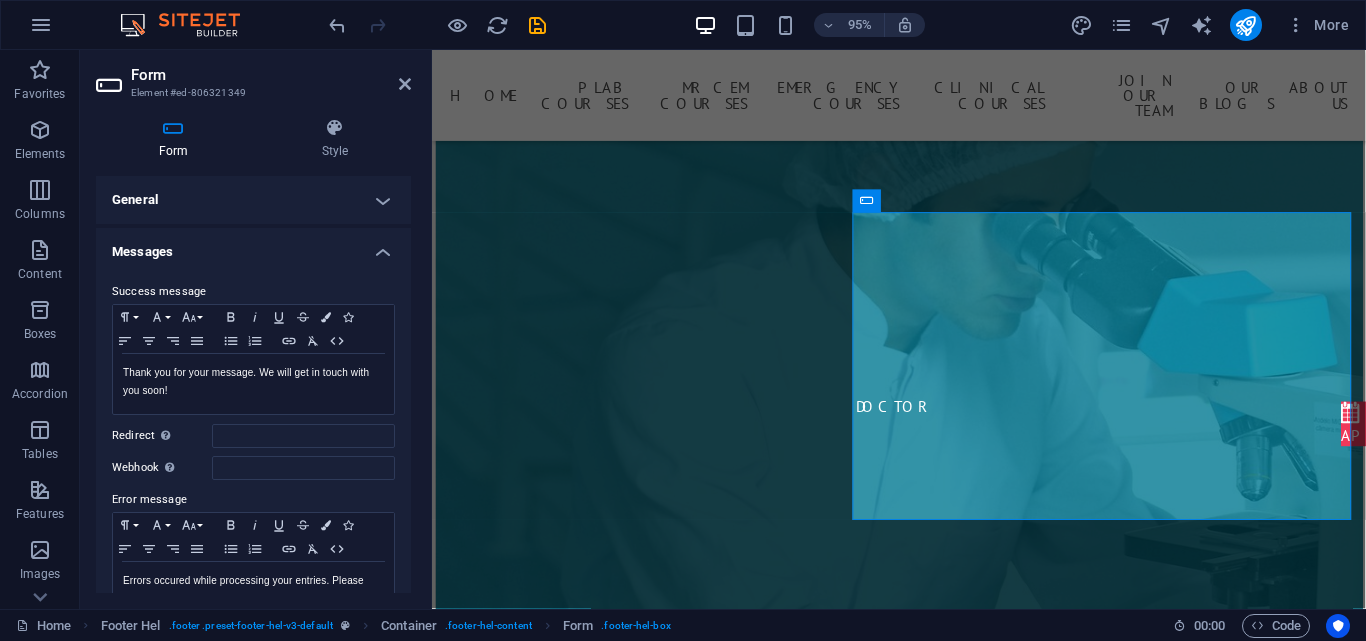 click on "Messages" at bounding box center [253, 246] 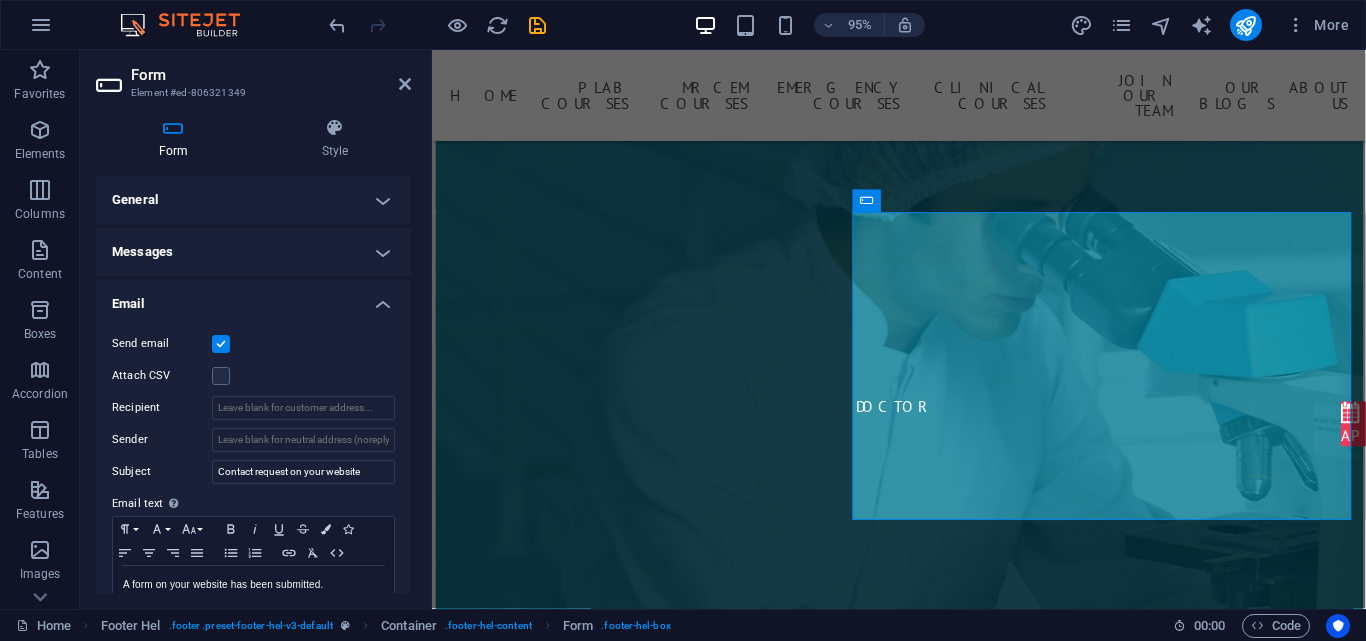 click on "Email" at bounding box center [253, 298] 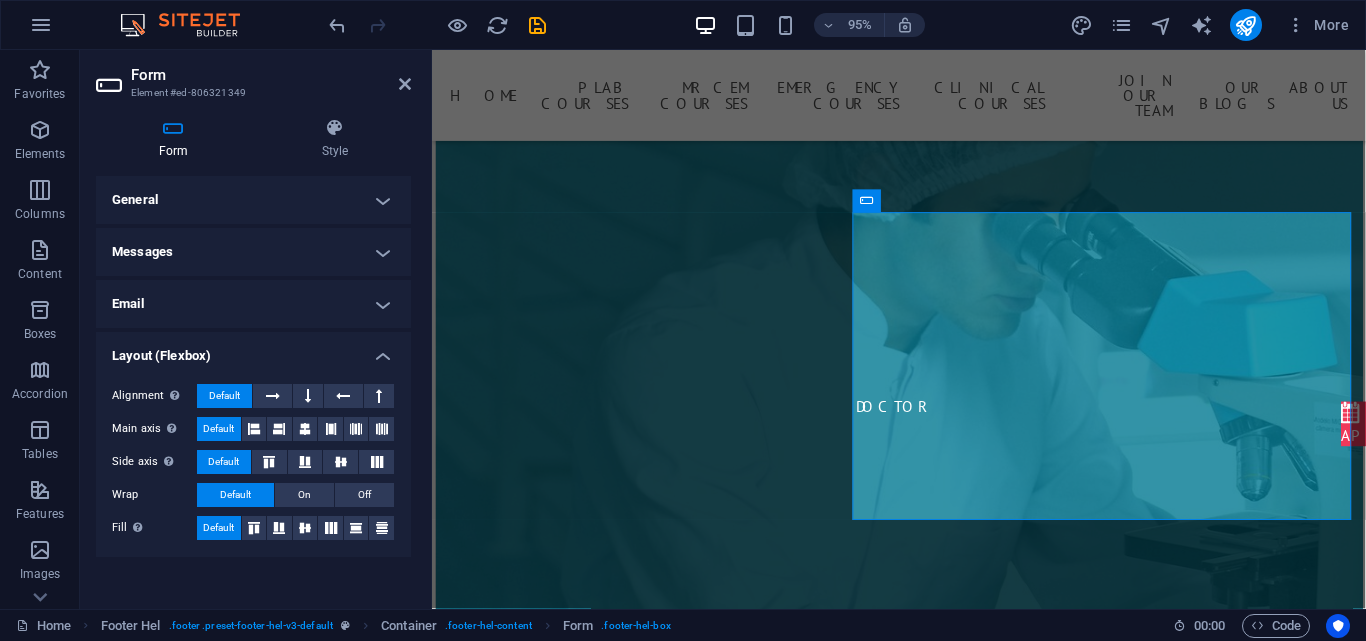 click on "Layout (Flexbox)" at bounding box center [253, 350] 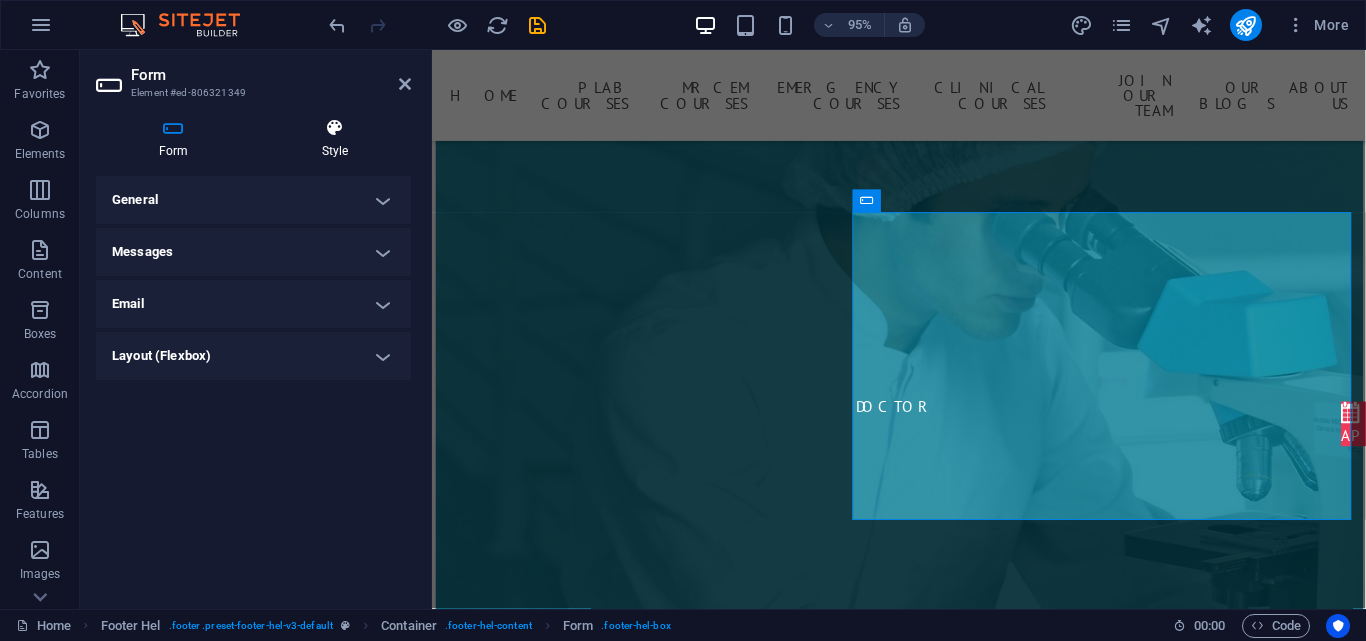 click at bounding box center (335, 128) 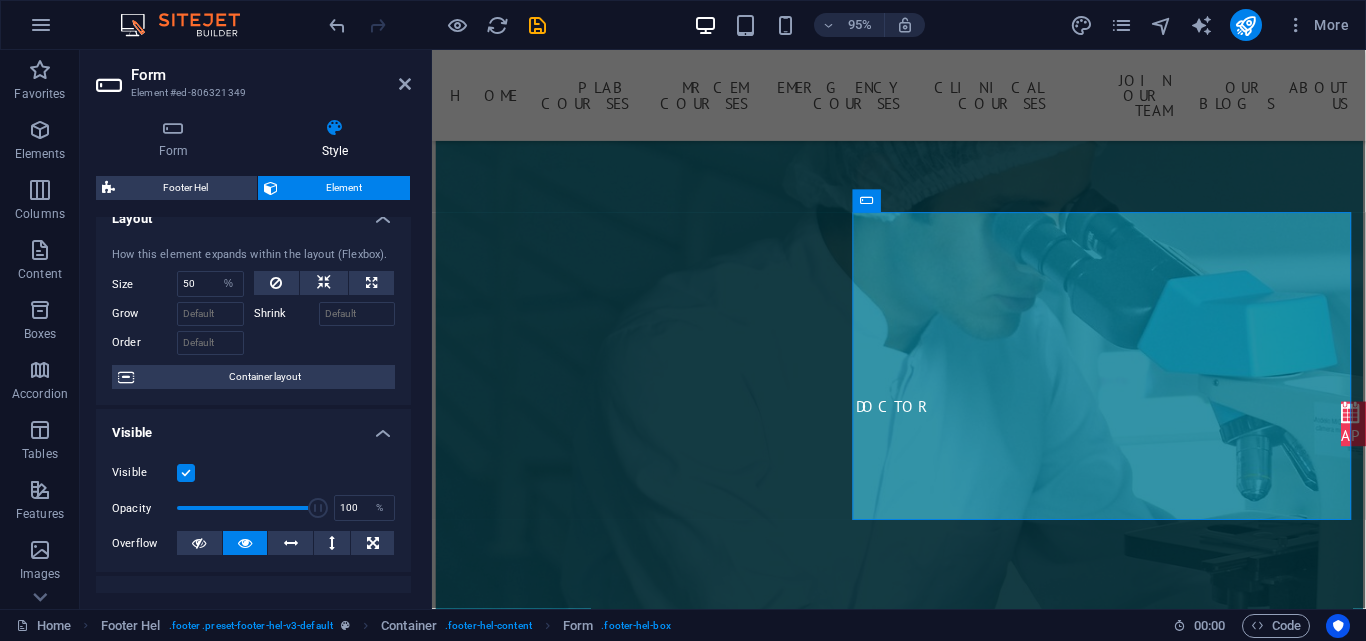 scroll, scrollTop: 0, scrollLeft: 0, axis: both 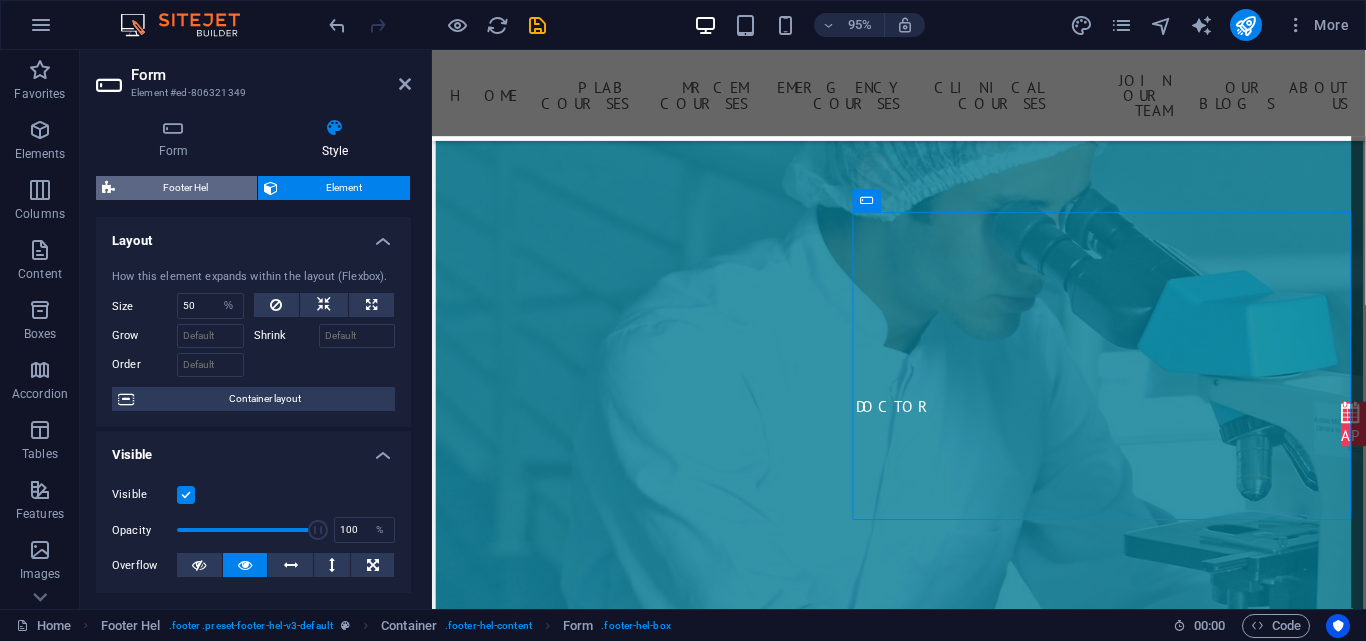 click on "Footer Hel" at bounding box center (186, 188) 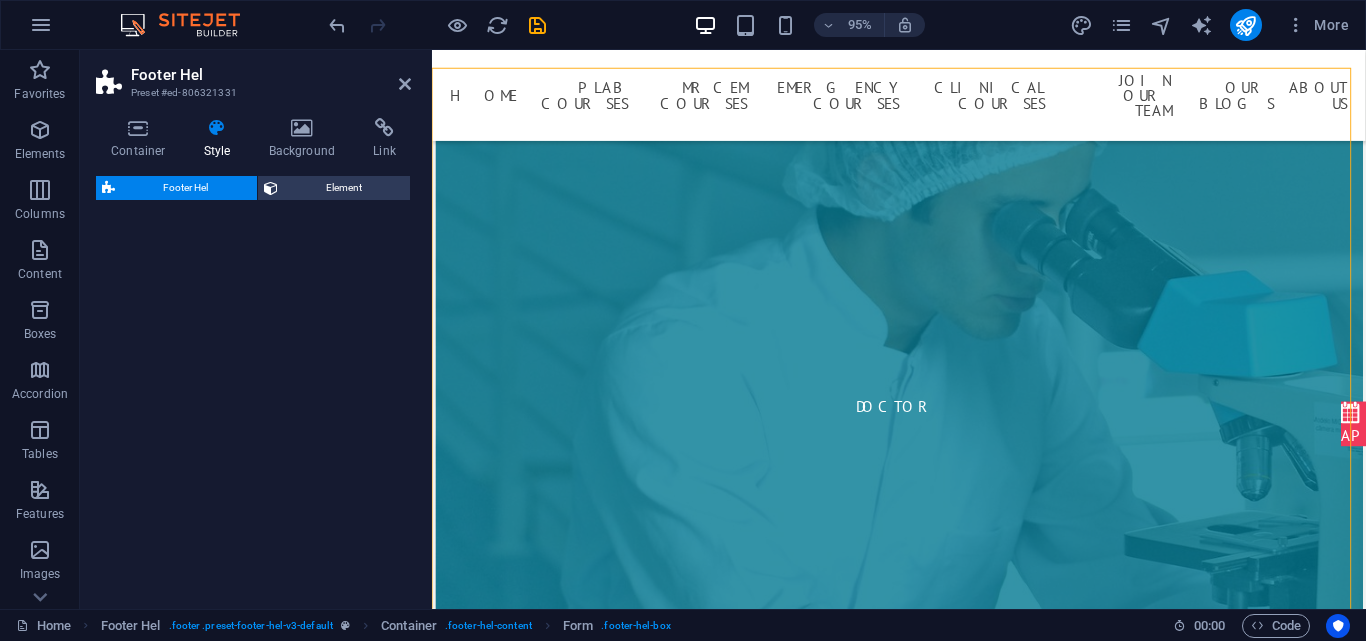 select on "%" 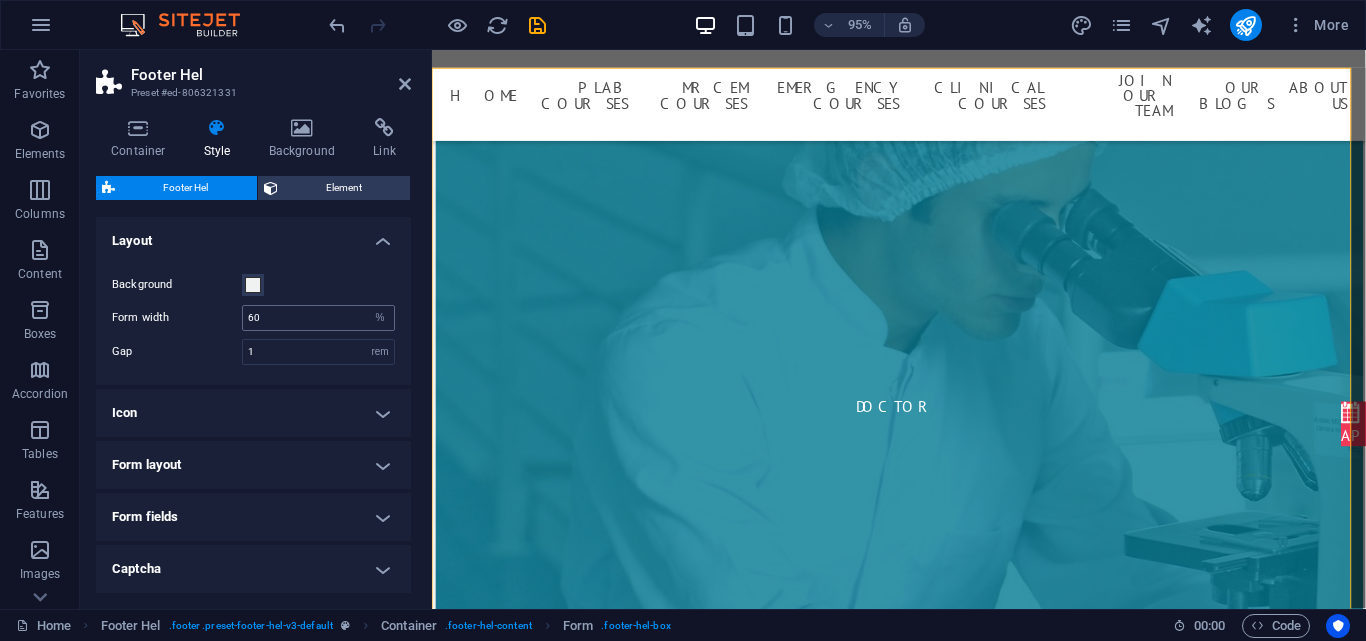 scroll, scrollTop: 10144, scrollLeft: 0, axis: vertical 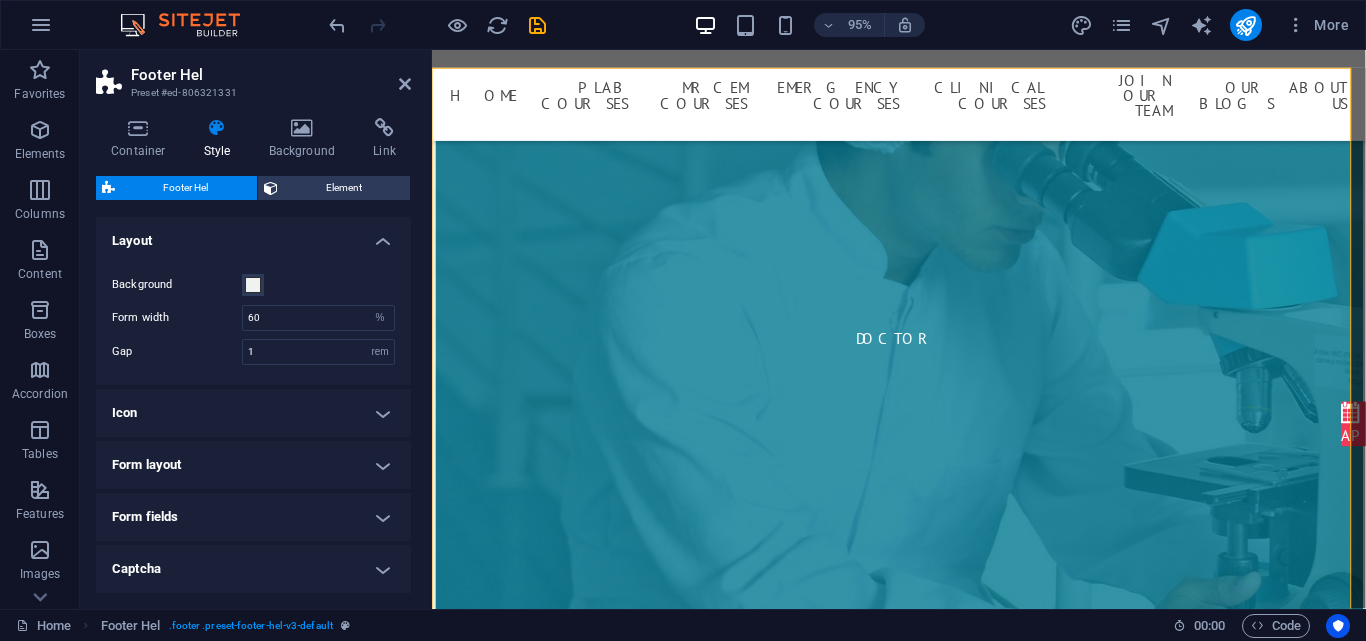 click on "Layout" at bounding box center (253, 235) 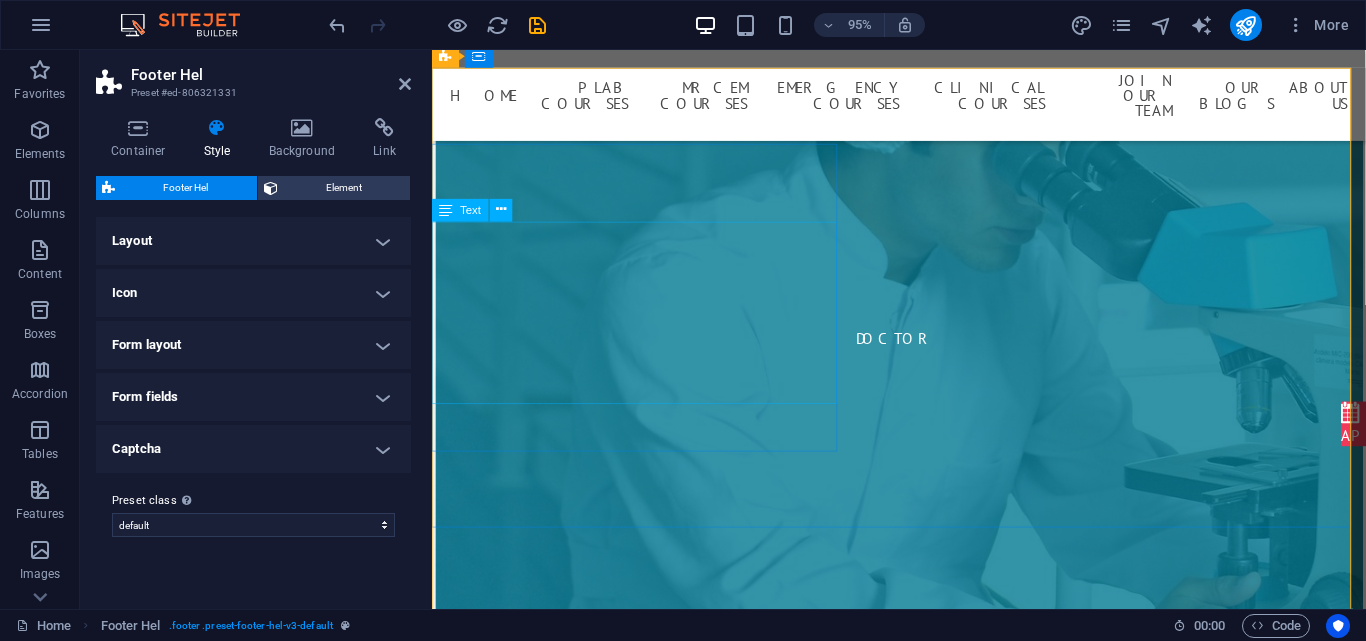 click on "ukareacademy.com Street , [CITY] [POSTAL_CODE] [PHONE] cc18c7d689e311d6c1467712722767@[EMAIL] Mo - Sat: 7am - 8pm Legal Notice | Privacy" at bounding box center [920, 5245] 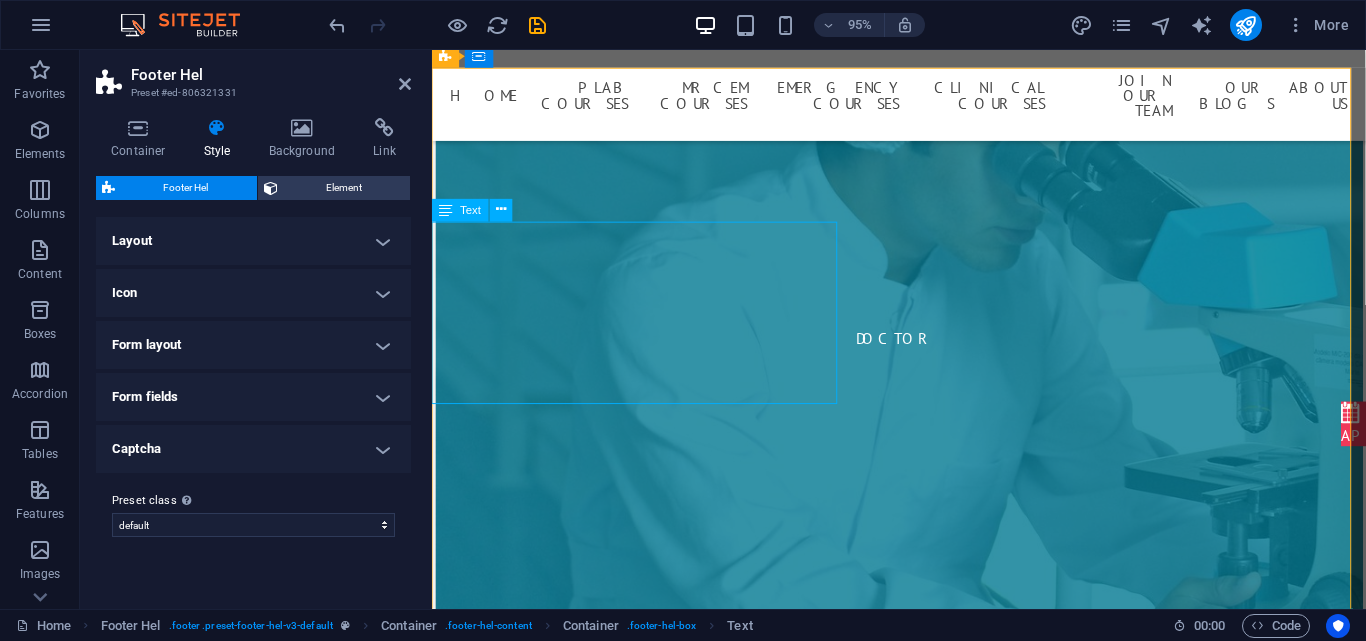 click on "ukareacademy.com Street , [CITY] [POSTAL_CODE] [PHONE] cc18c7d689e311d6c1467712722767@[EMAIL] Mo - Sat: 7am - 8pm Legal Notice | Privacy" at bounding box center (920, 5245) 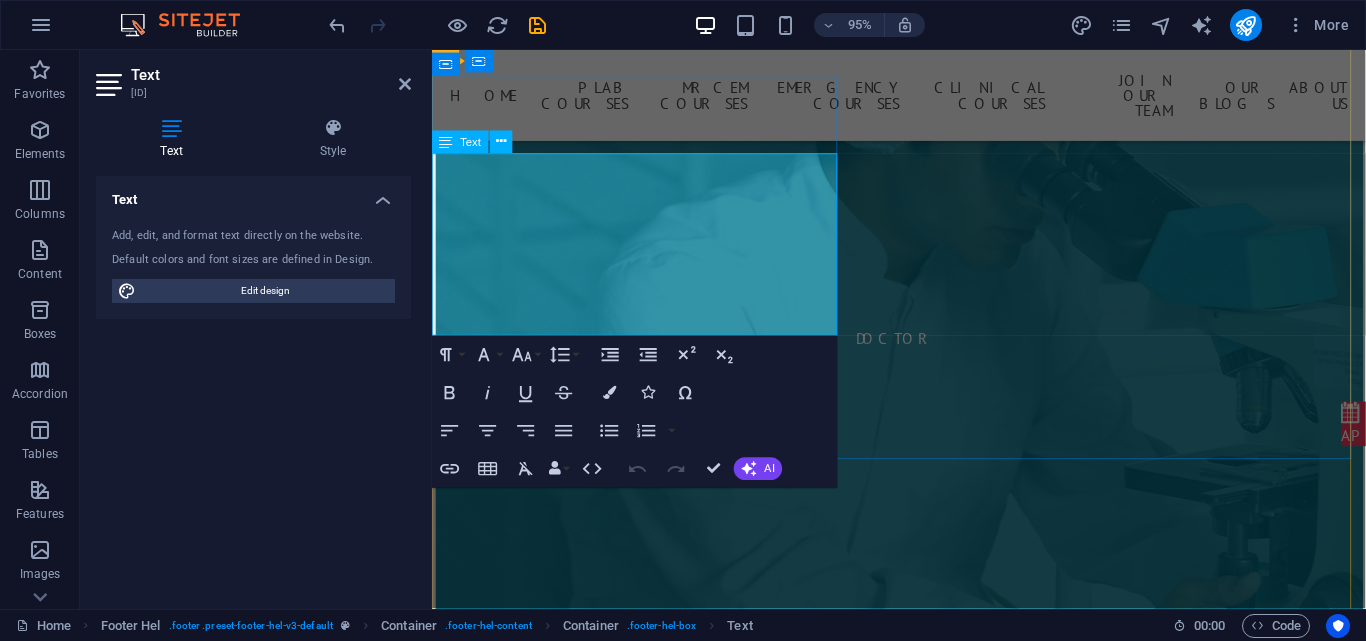 scroll, scrollTop: 10216, scrollLeft: 0, axis: vertical 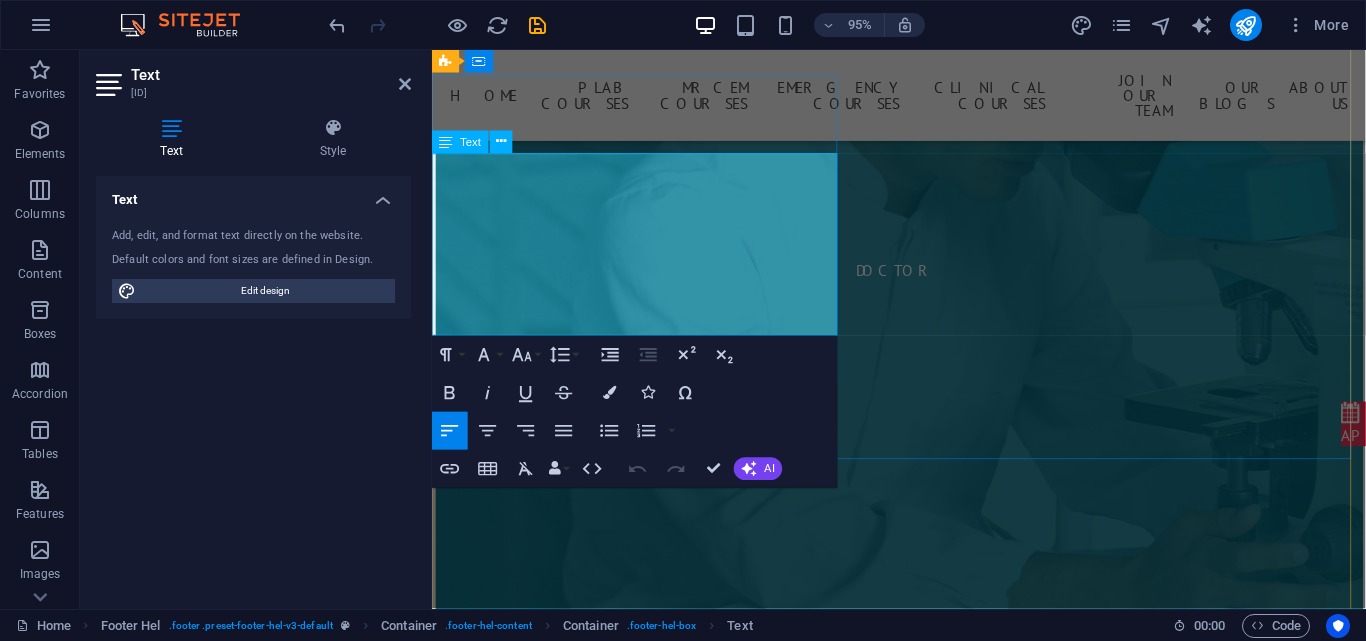 click on "cc18c7d689e311d6c1467712722767@[EMAIL]" at bounding box center (920, 5185) 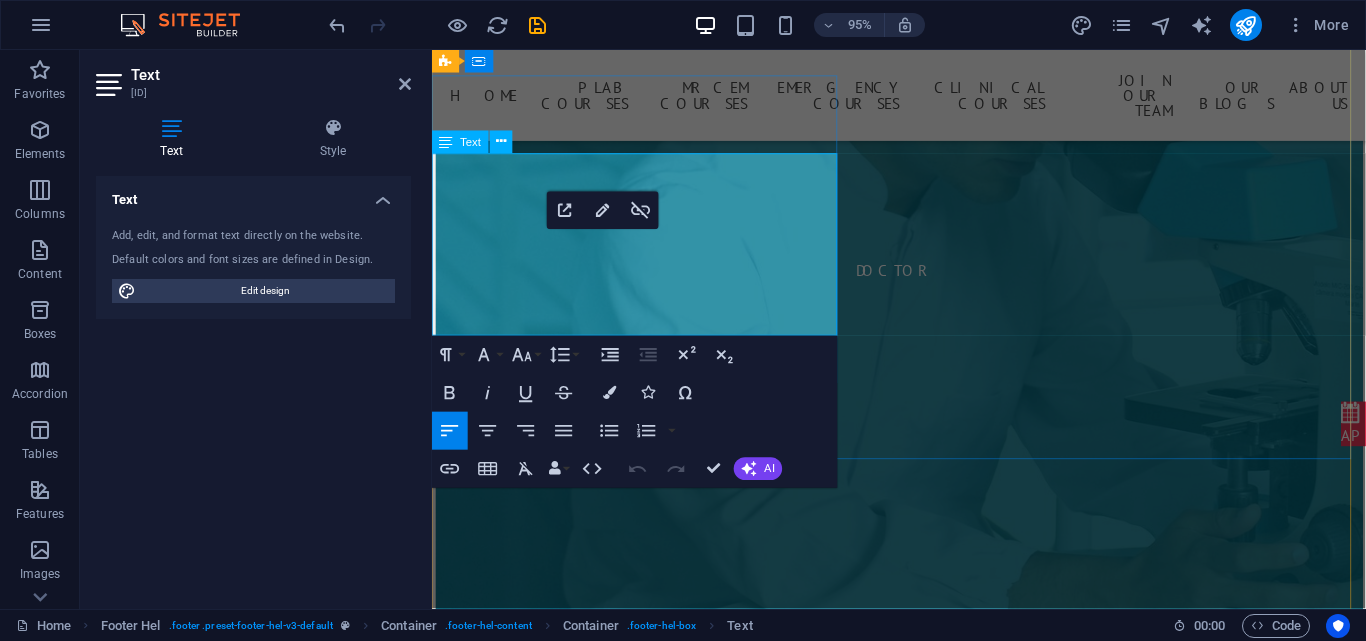 click on "cc18c7d689e311d6c1467712722767@[EMAIL]" at bounding box center [676, 5185] 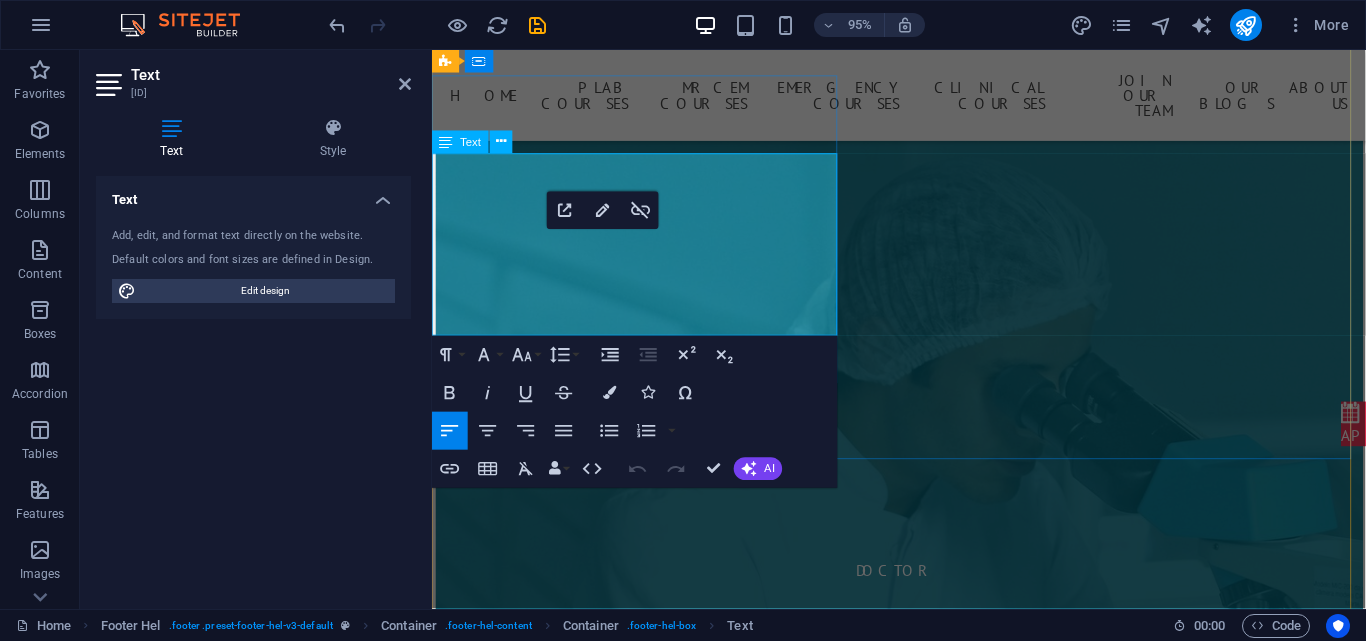 select on "1" 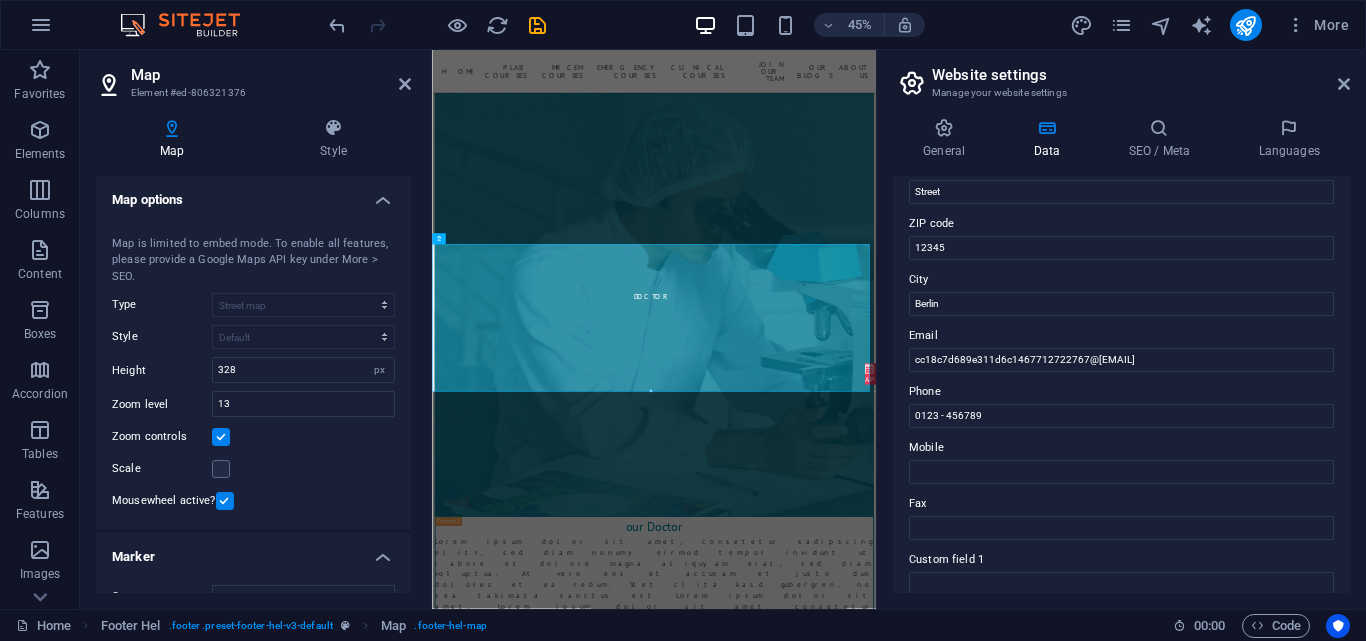 scroll, scrollTop: 300, scrollLeft: 0, axis: vertical 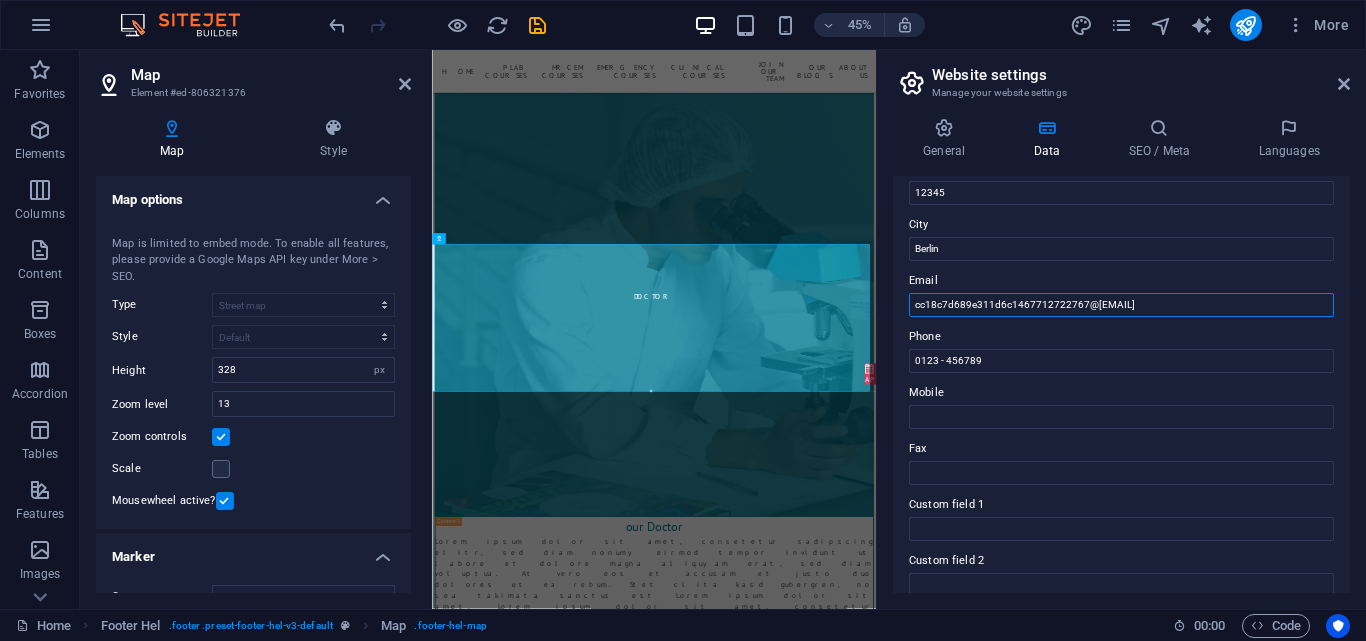 drag, startPoint x: 1162, startPoint y: 304, endPoint x: 883, endPoint y: 297, distance: 279.0878 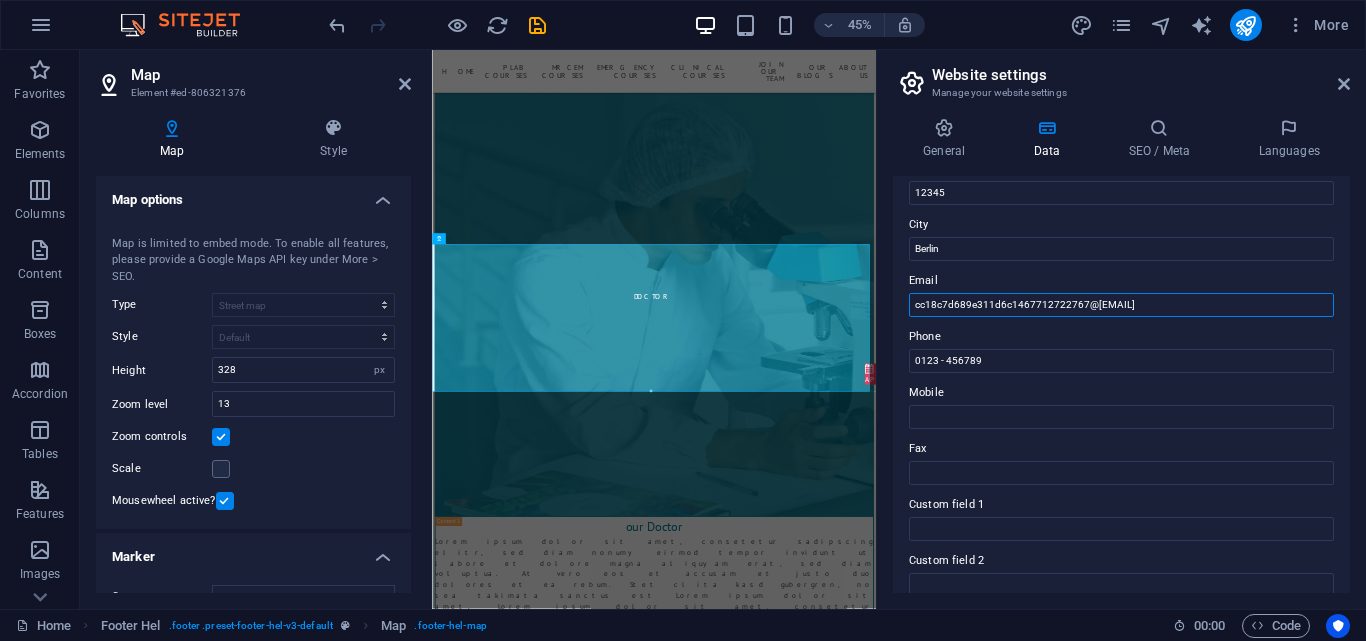 click on "General Data SEO / Meta Languages Website name [WEBSITE] Logo Drag files here, click to choose files or select files from Files or our free stock photos & videos Select files from the file manager, stock photos, or upload file(s) Upload Favicon Set the favicon of your website here. A favicon is a small icon shown in the browser tab next to your website title. It helps visitors identify your website. Drag files here, click to choose files or select files from Files or our free stock photos & videos Select files from the file manager, stock photos, or upload file(s) Upload Preview Image (Open Graph) This image will be shown when the website is shared on social networks Drag files here, click to choose files or select files from Files or our free stock photos & videos Select files from the file manager, stock photos, or upload file(s) Upload Contact data for this website. This can be used everywhere on the website and will update automatically. Company [WEBSITE] First name Last name Street [CITY]" at bounding box center (1121, 355) 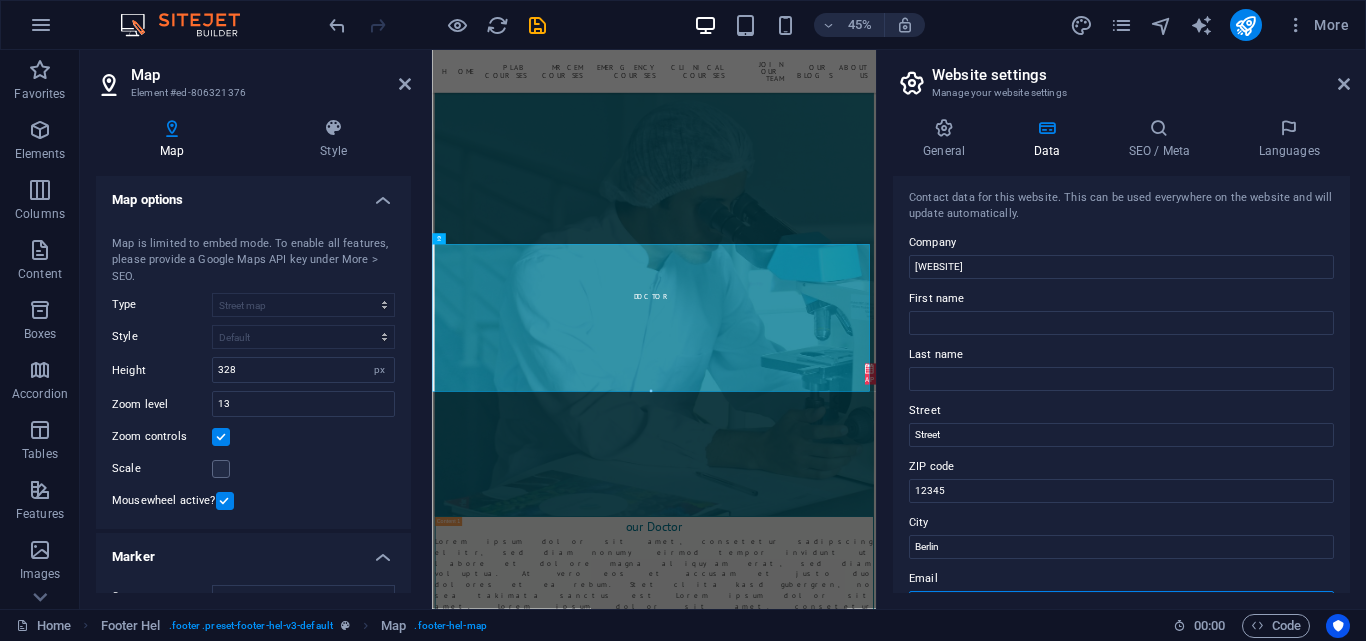 scroll, scrollTop: 0, scrollLeft: 0, axis: both 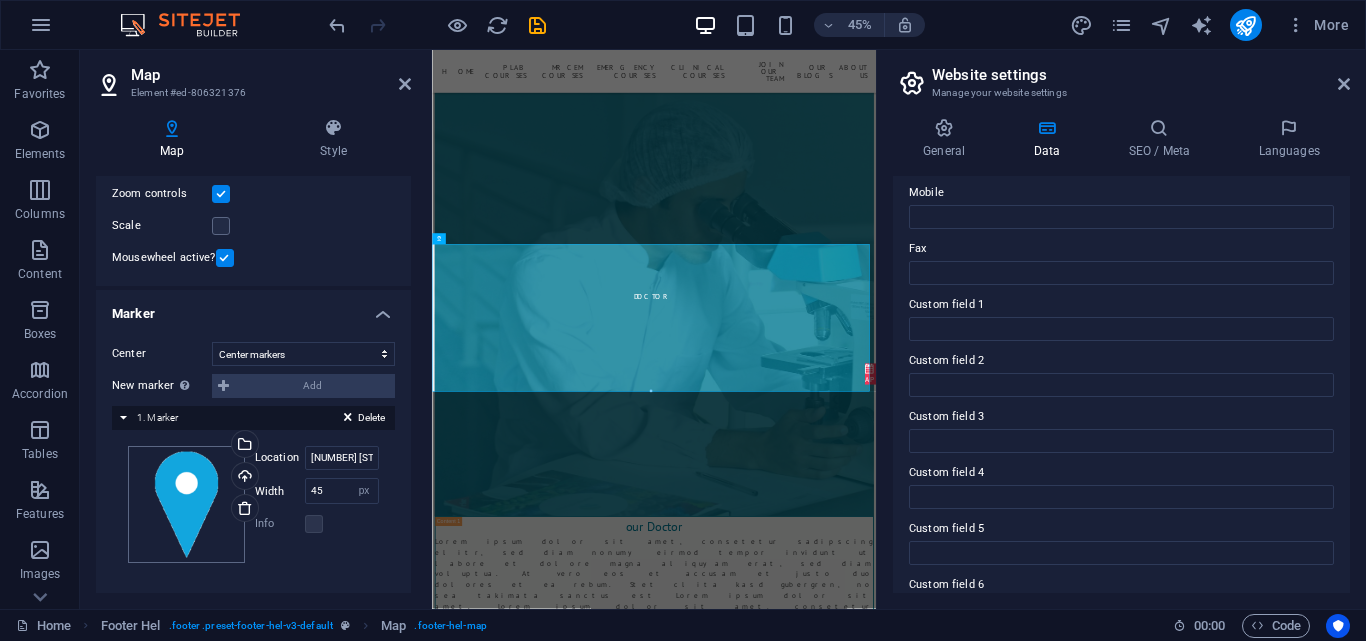 type on "info@[EMAIL]" 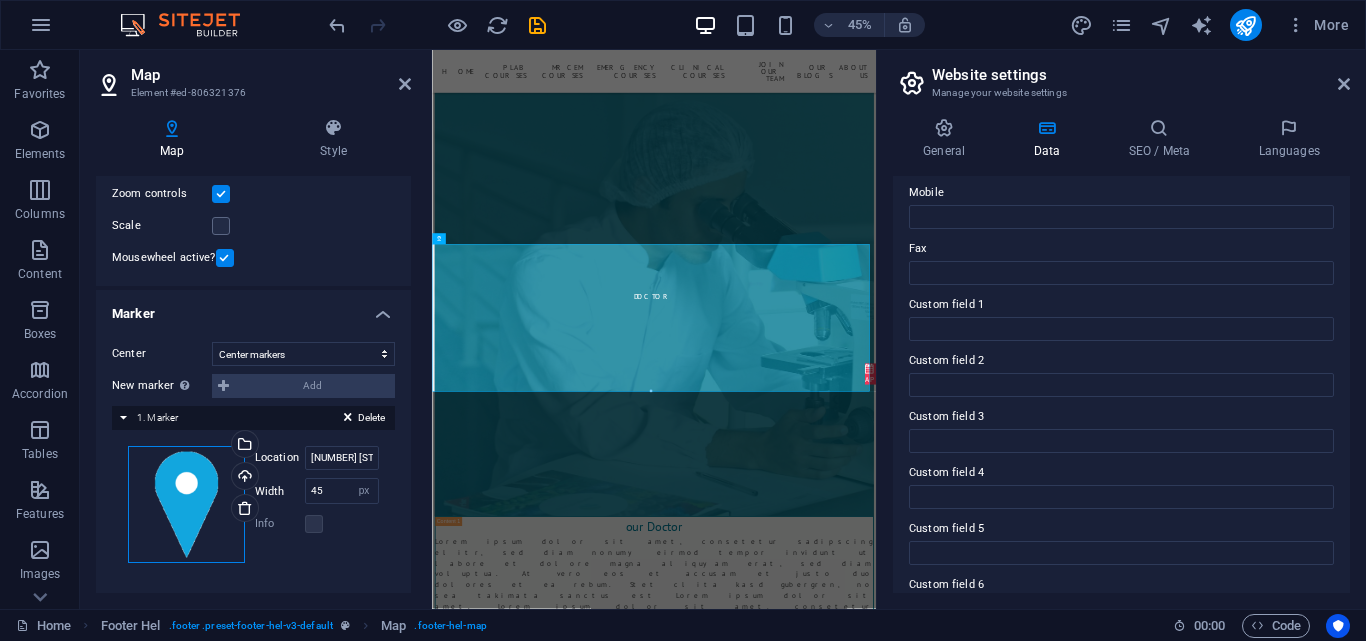 click on "Drag files here, click to choose files or select files from Files or our free stock photos & videos" at bounding box center (186, 504) 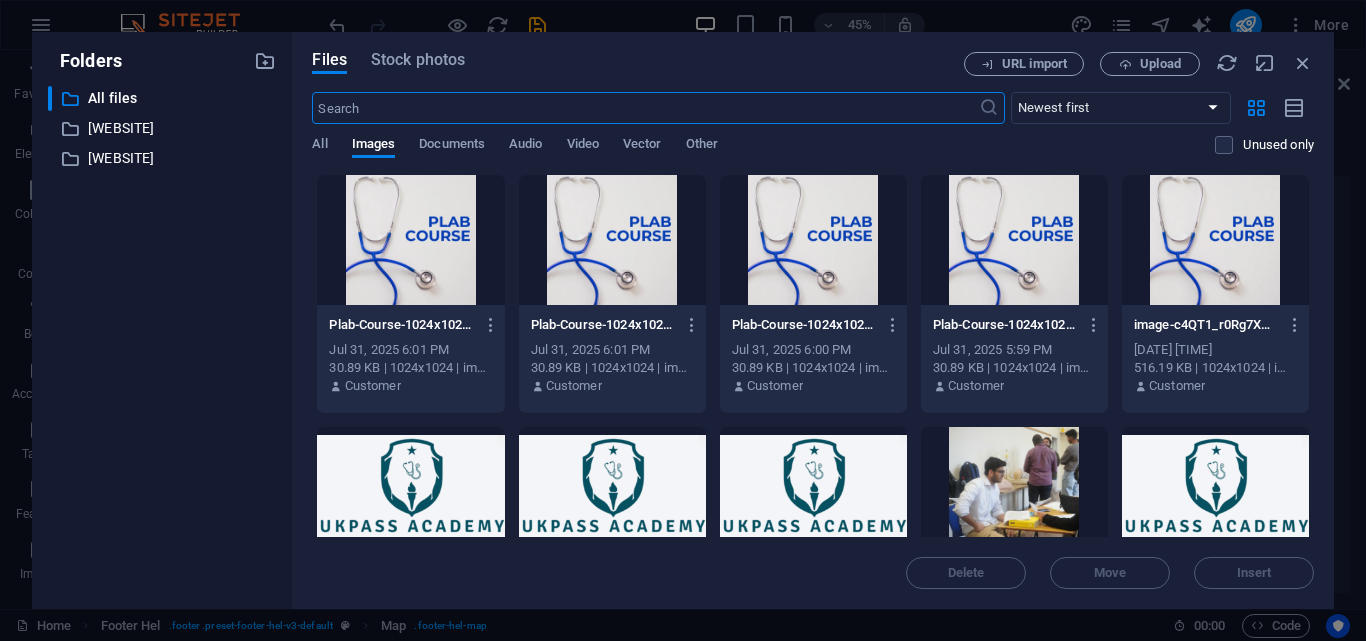 scroll, scrollTop: 40505, scrollLeft: 0, axis: vertical 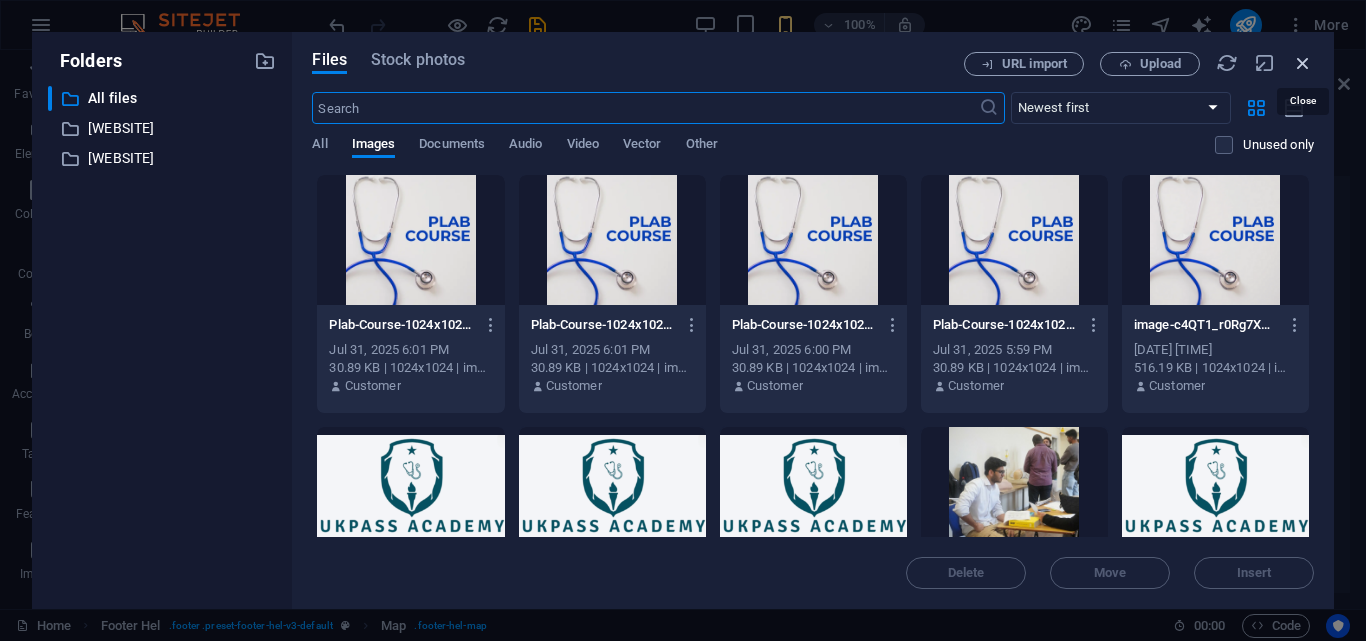 click at bounding box center [1303, 63] 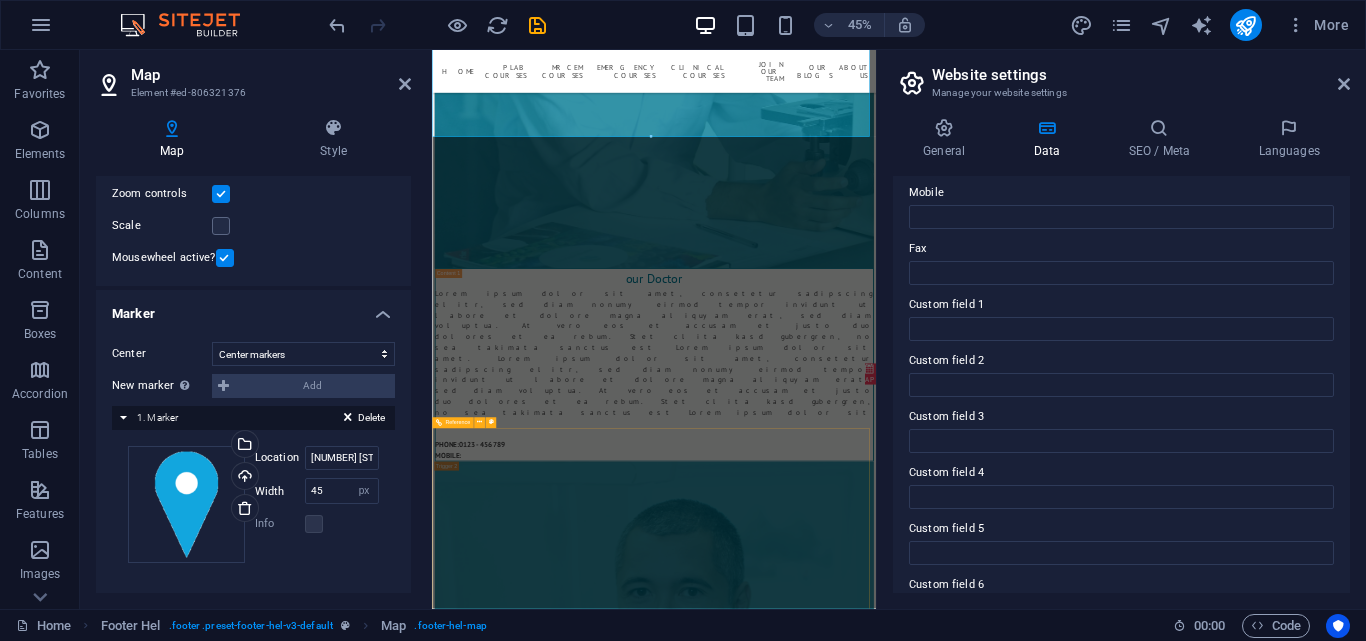 scroll, scrollTop: 11248, scrollLeft: 0, axis: vertical 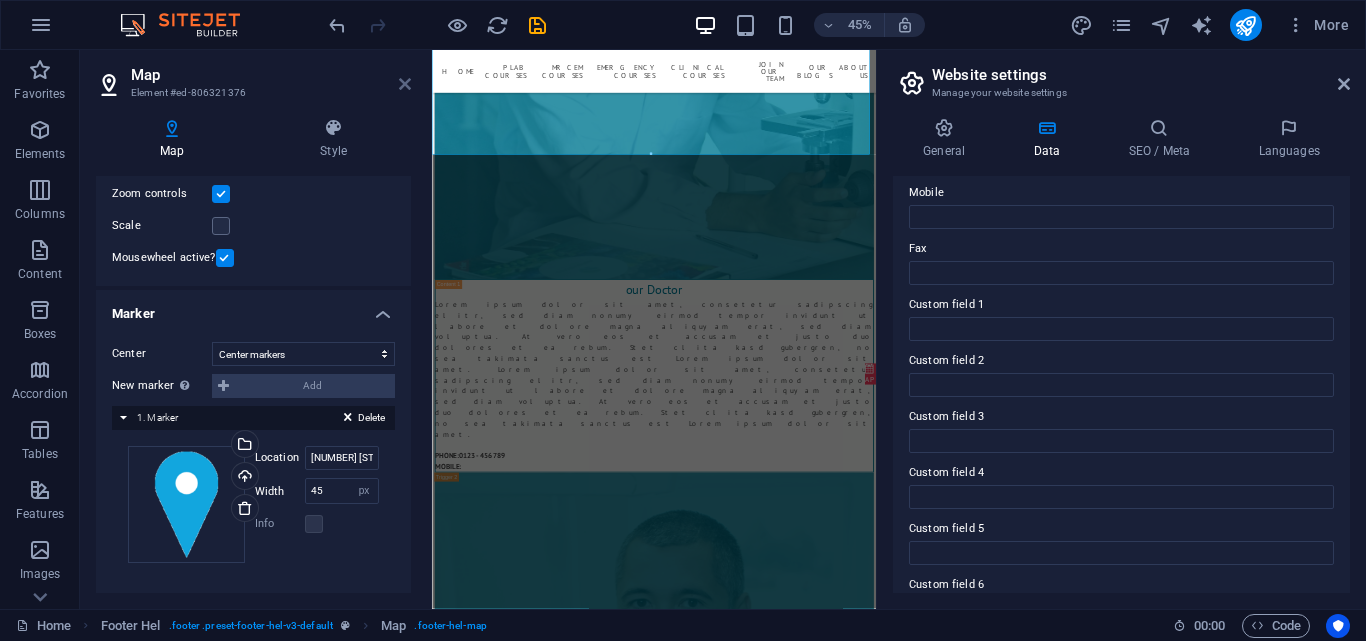 click at bounding box center [405, 84] 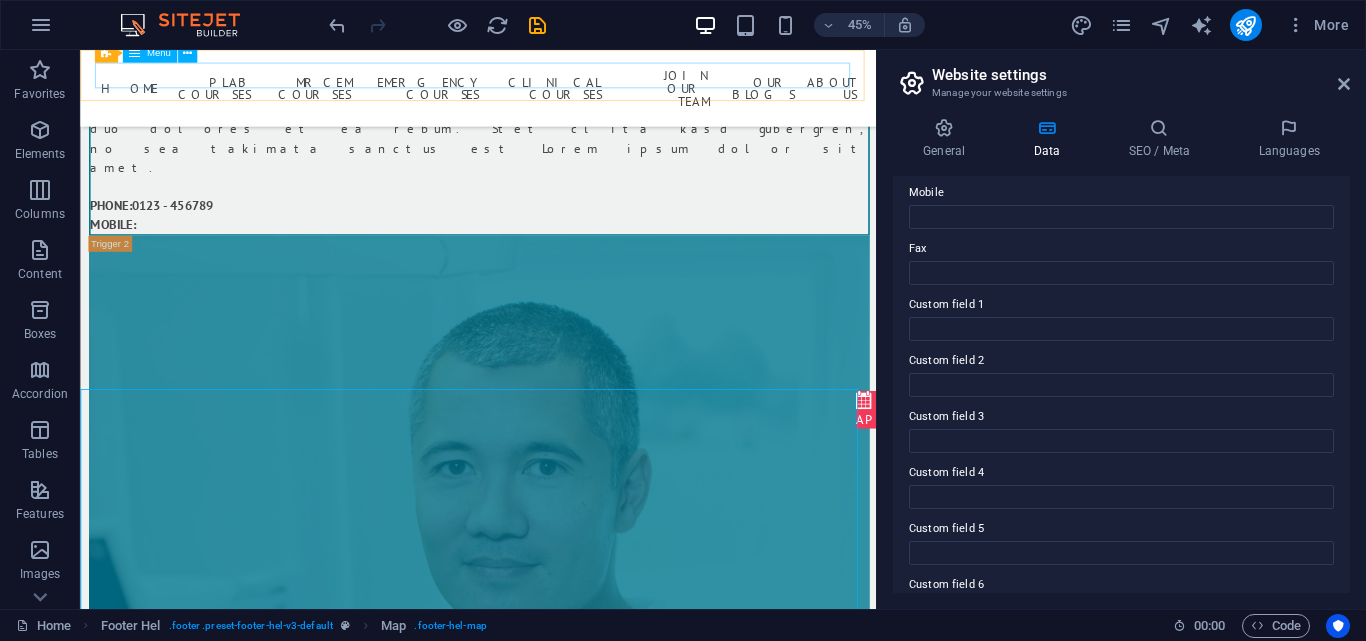 scroll, scrollTop: 10729, scrollLeft: 0, axis: vertical 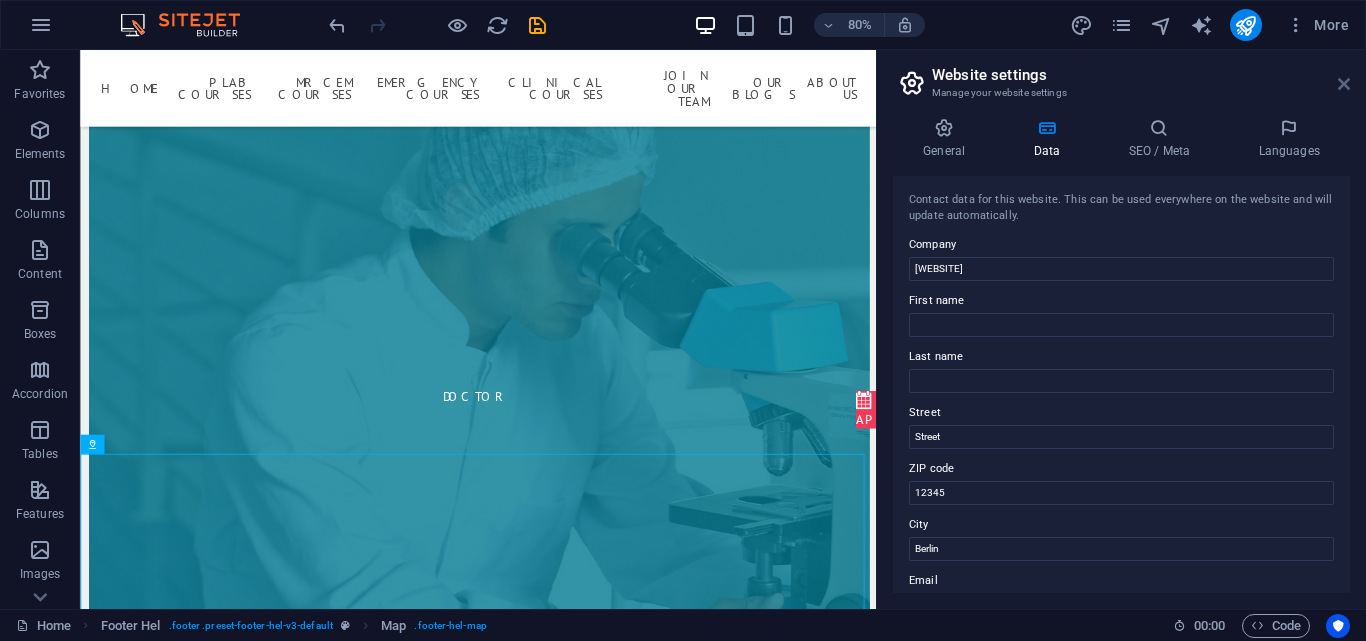 click at bounding box center (1344, 84) 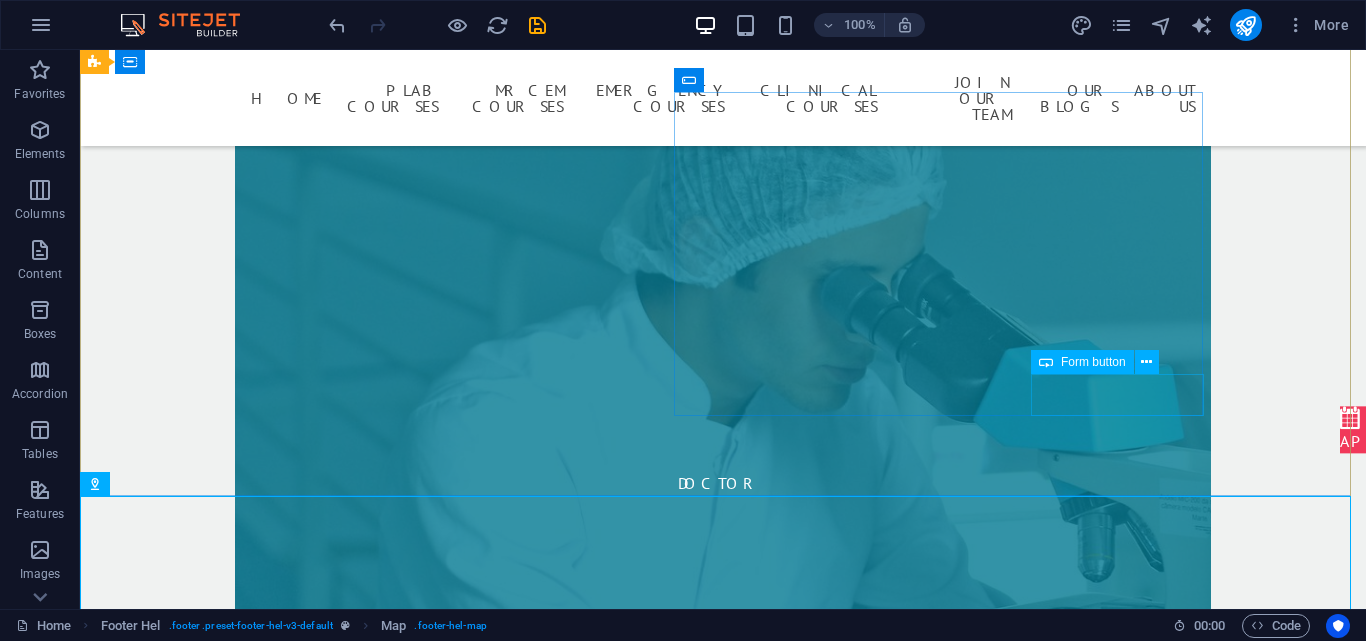 click on "Form button" at bounding box center (1093, 362) 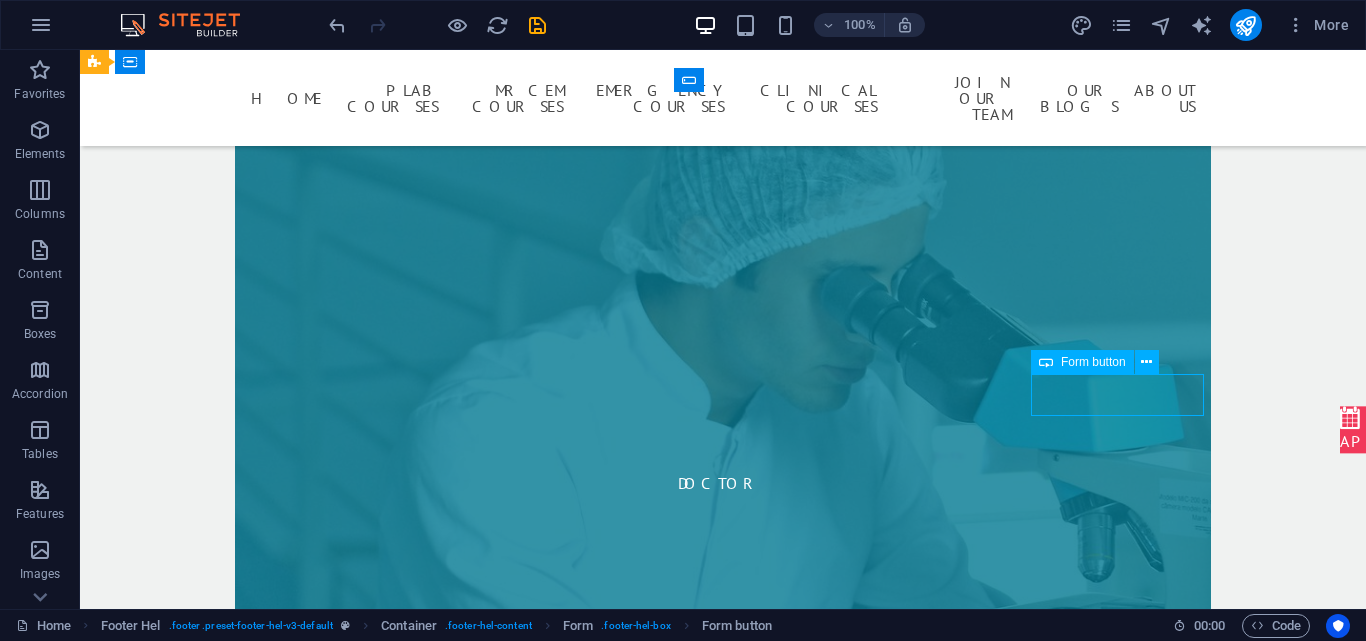 click on "Form button" at bounding box center (1093, 362) 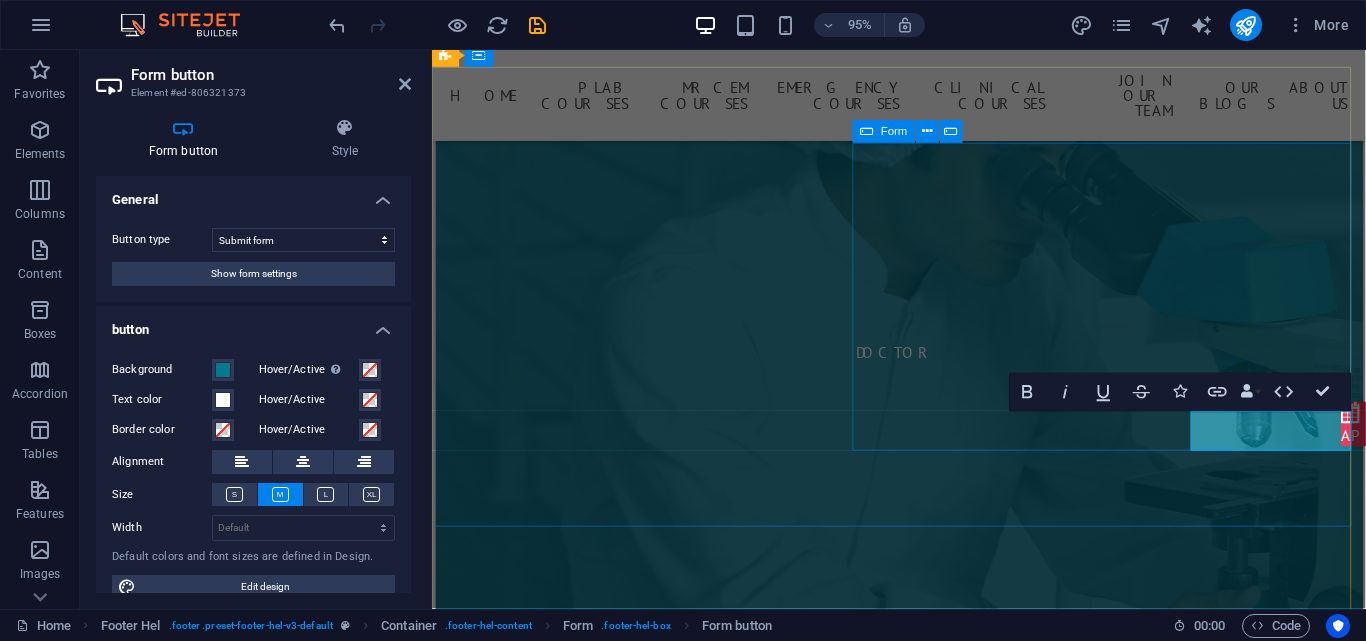 scroll, scrollTop: 10145, scrollLeft: 0, axis: vertical 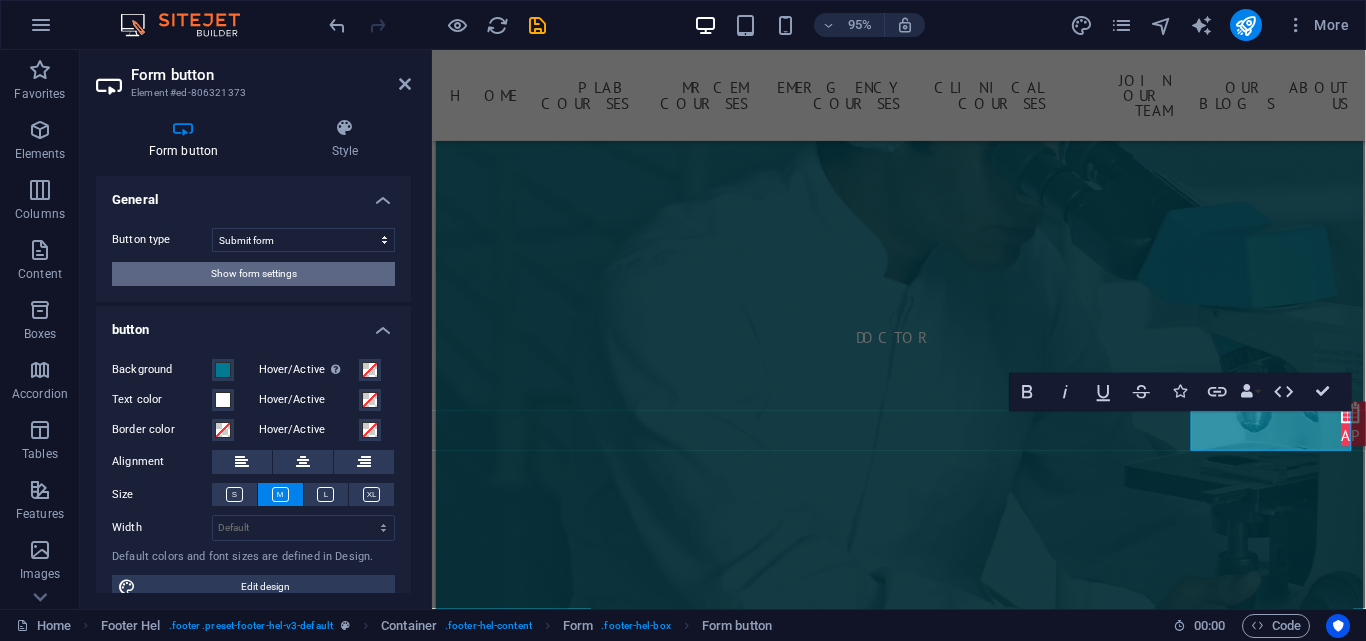 click on "Show form settings" at bounding box center (254, 274) 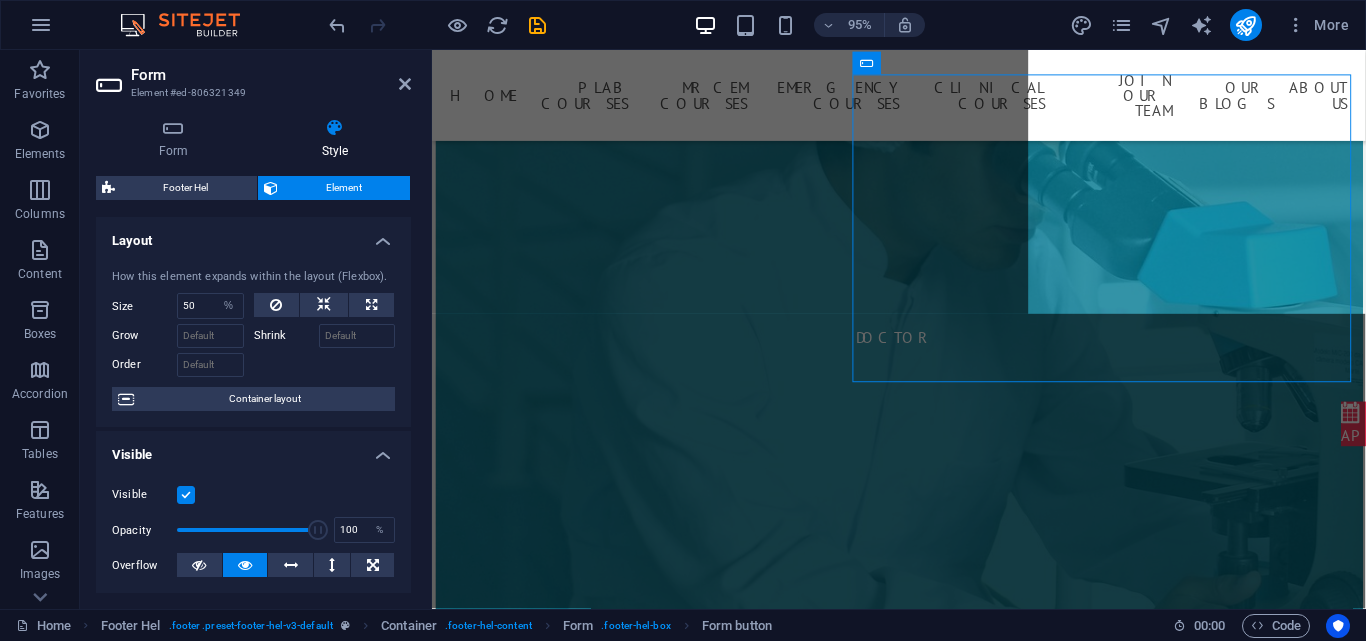 scroll, scrollTop: 10217, scrollLeft: 0, axis: vertical 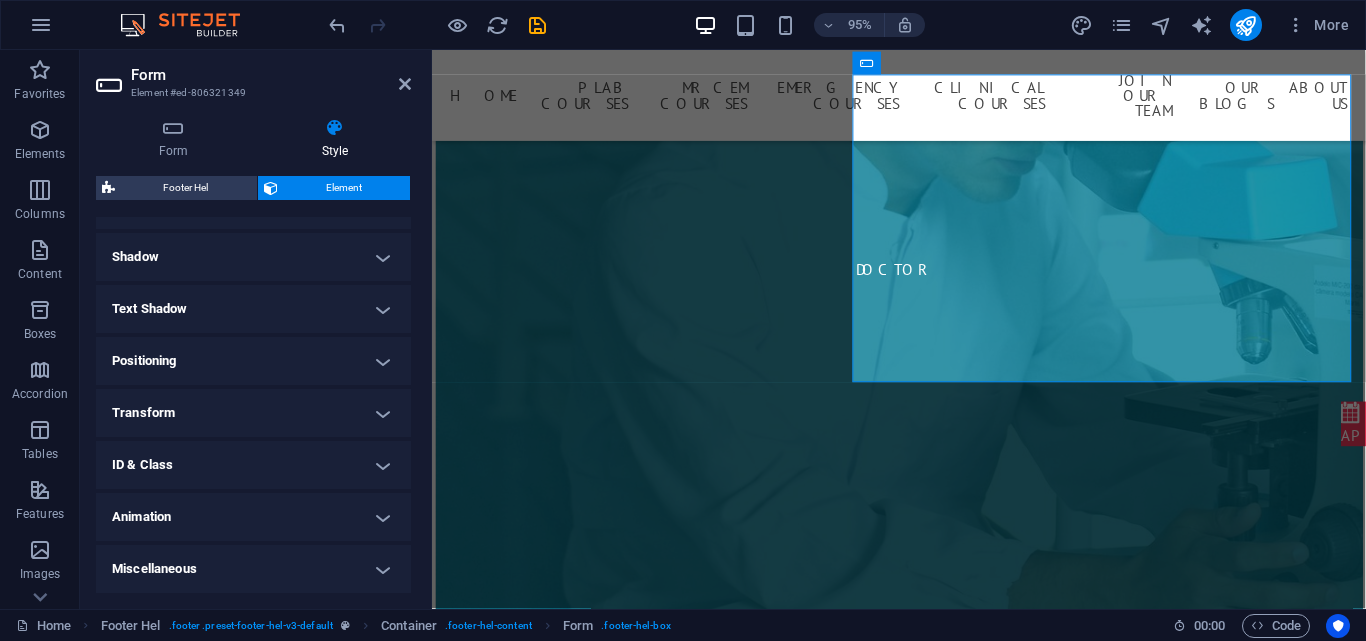 click on "Form" at bounding box center (271, 75) 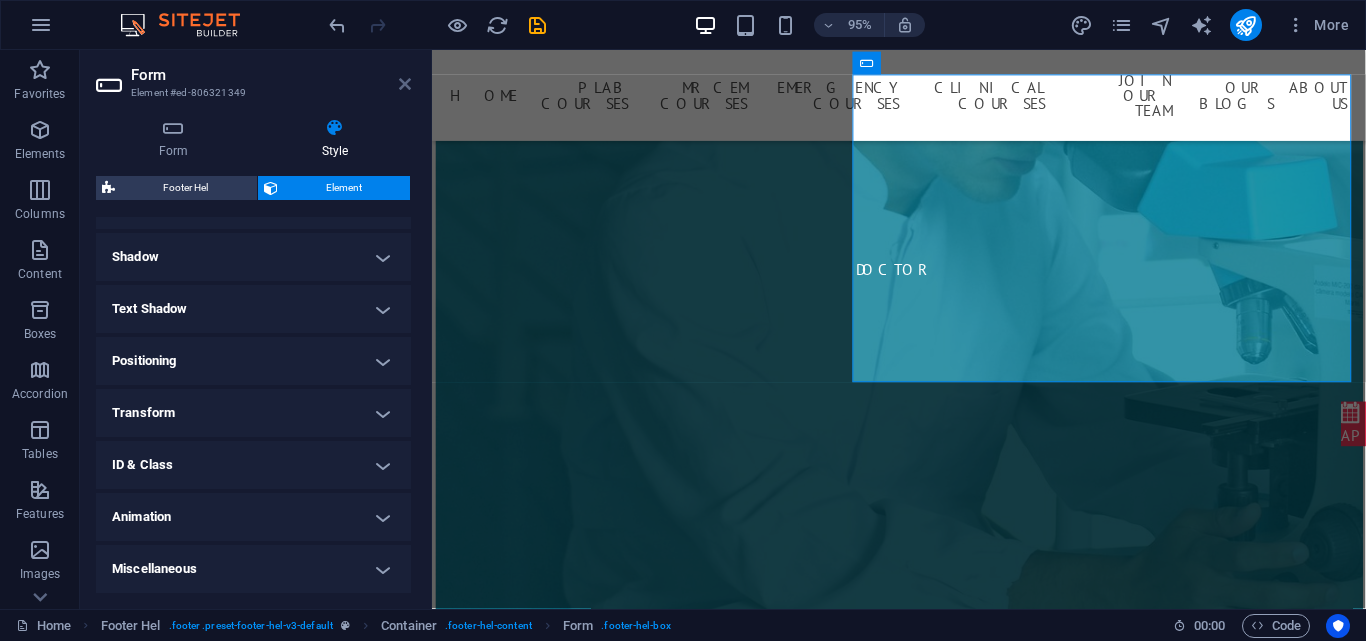 drag, startPoint x: 402, startPoint y: 84, endPoint x: 507, endPoint y: 122, distance: 111.66467 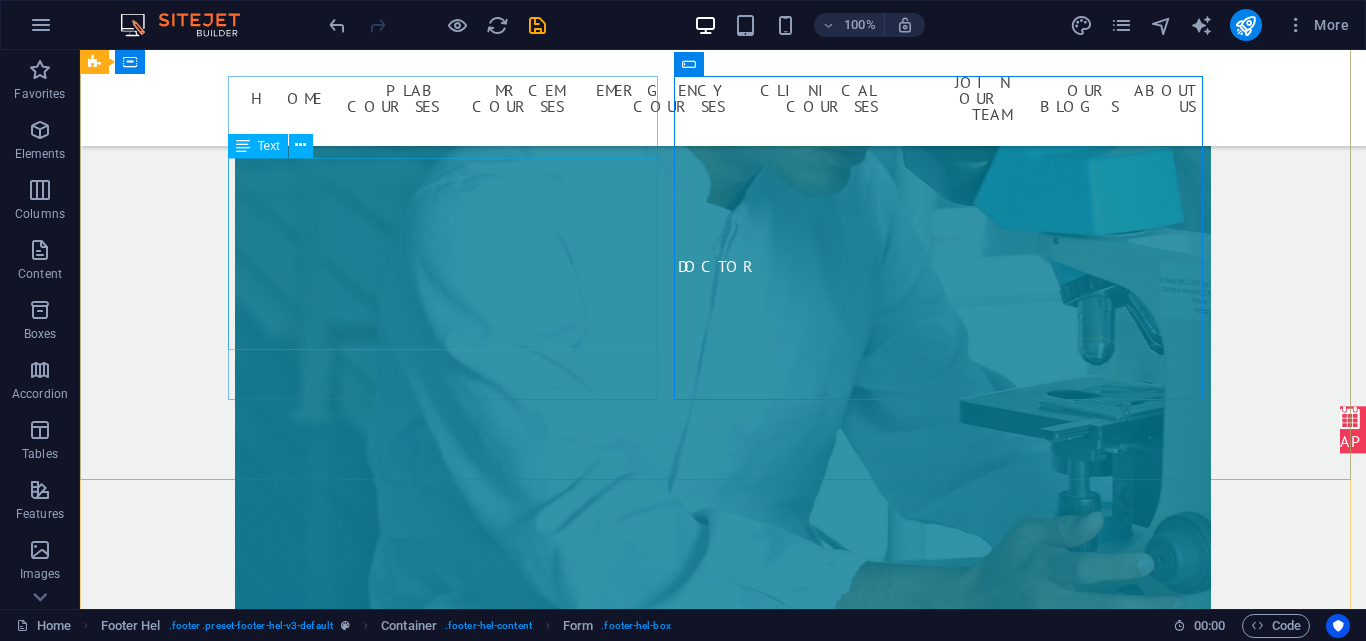 scroll, scrollTop: 10145, scrollLeft: 0, axis: vertical 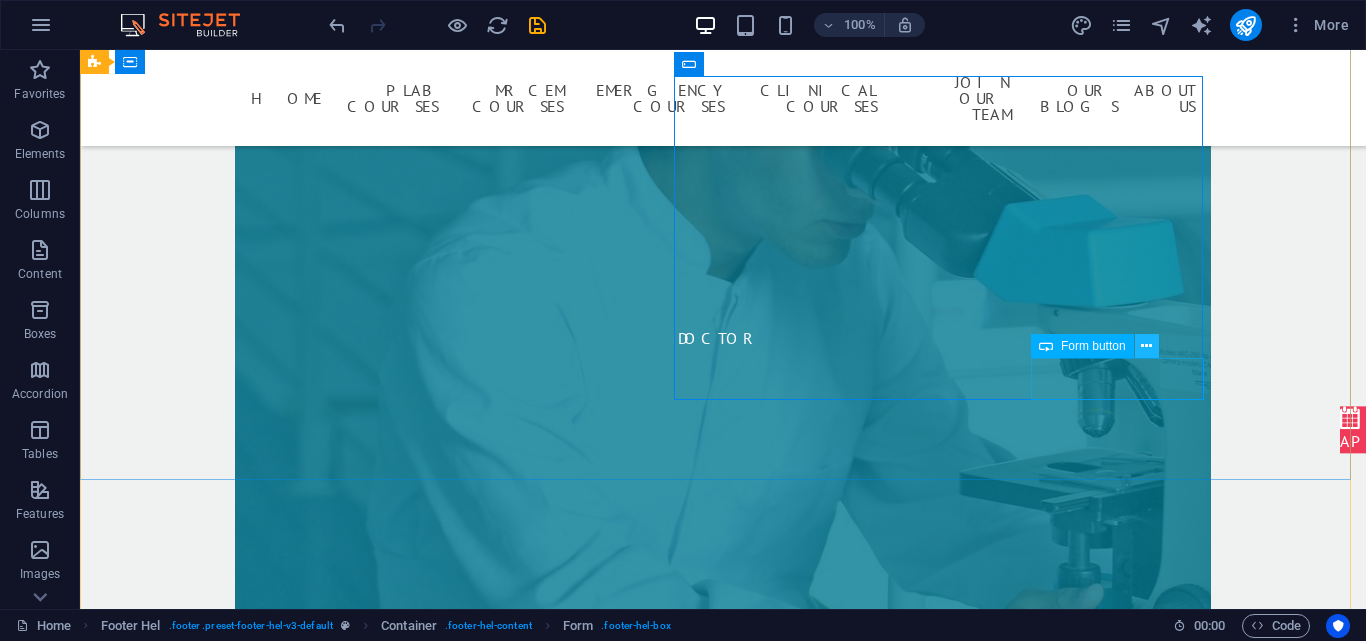 click at bounding box center [1146, 346] 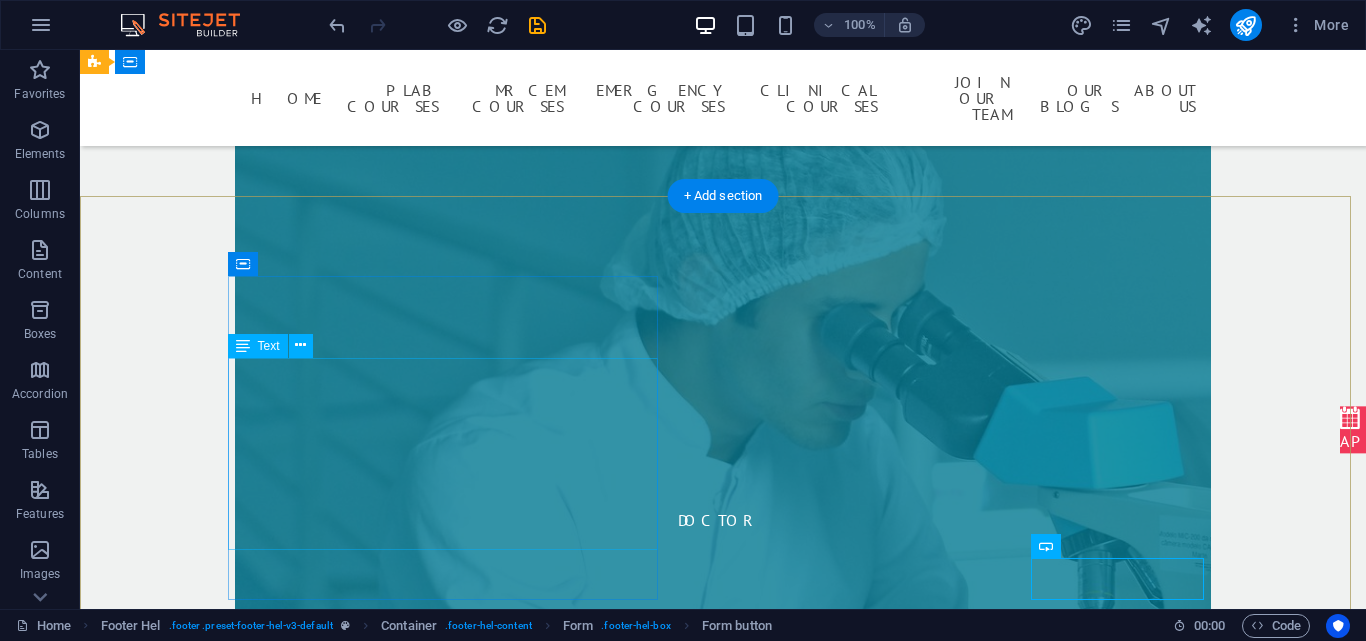scroll, scrollTop: 9945, scrollLeft: 0, axis: vertical 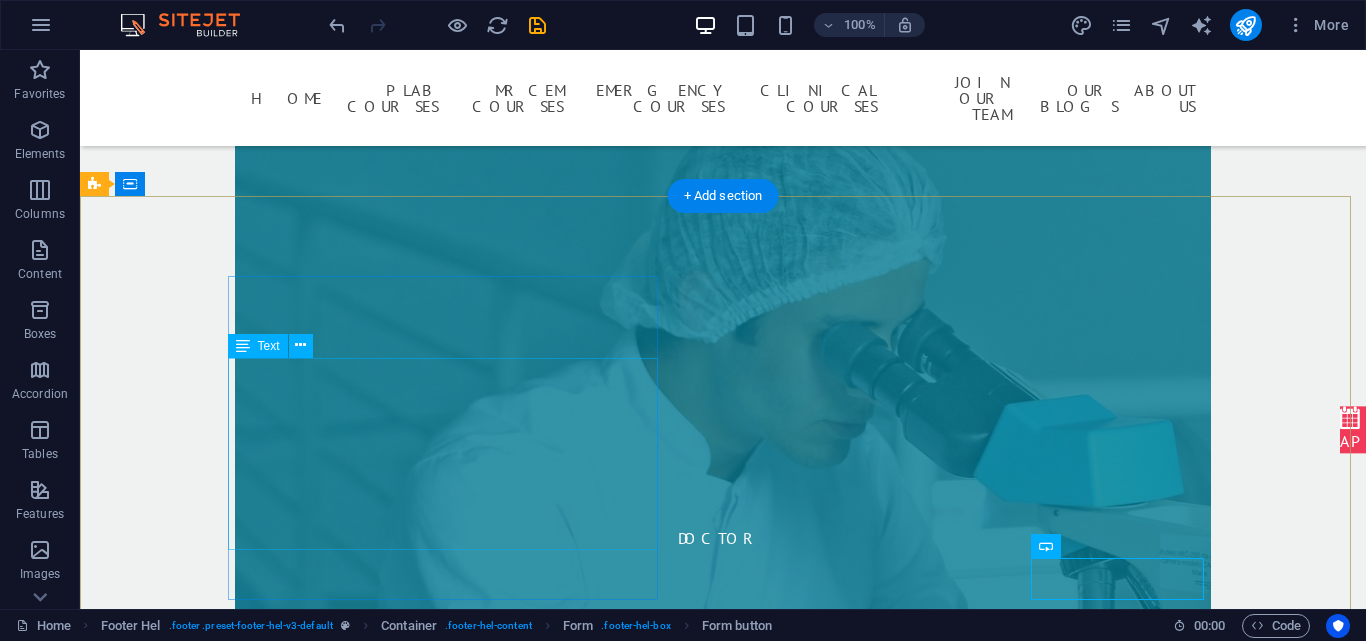 click on "ukareacademy.com Street , [CITY] [POSTAL_CODE] [PHONE] info@[EMAIL] Mo - Sat: 7am - 8pm Legal Notice | Privacy" at bounding box center [568, 5414] 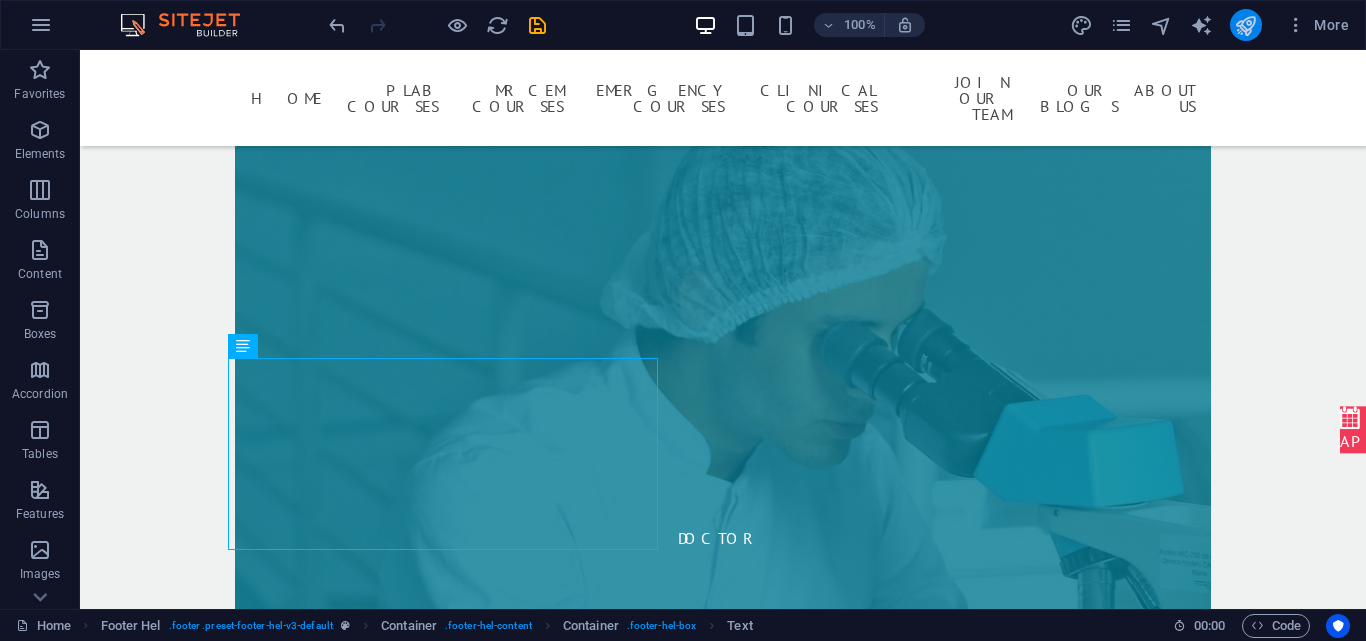click at bounding box center (1245, 25) 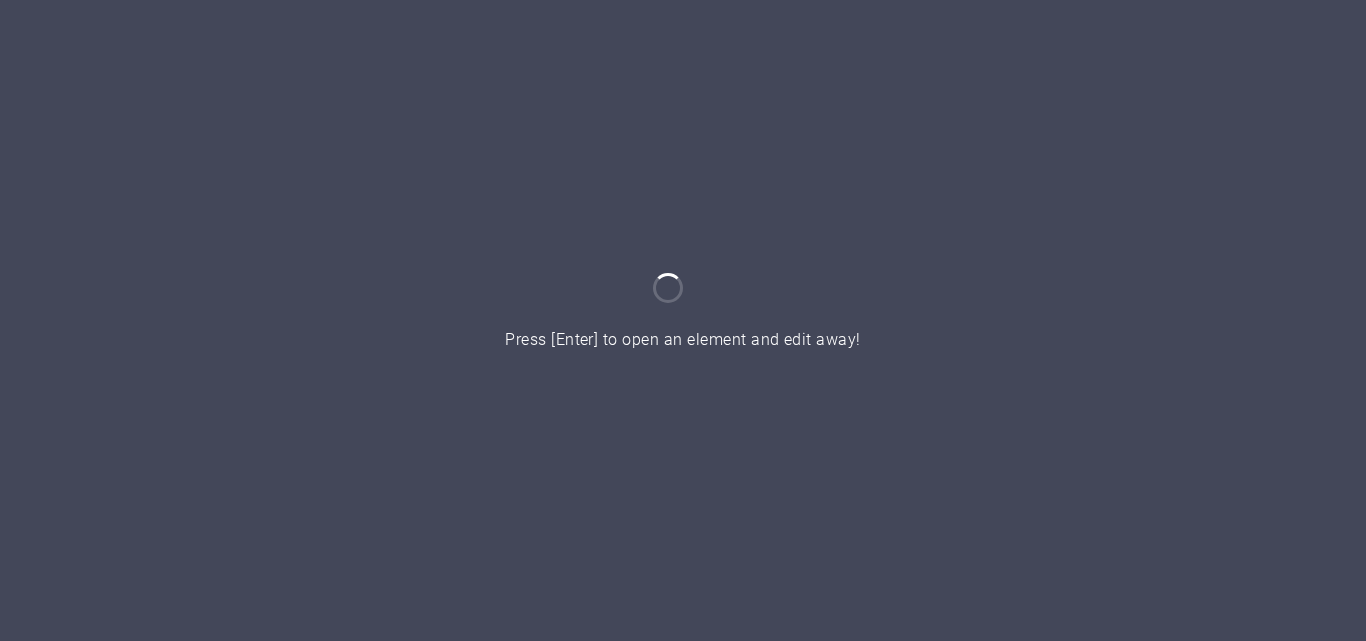scroll, scrollTop: 0, scrollLeft: 0, axis: both 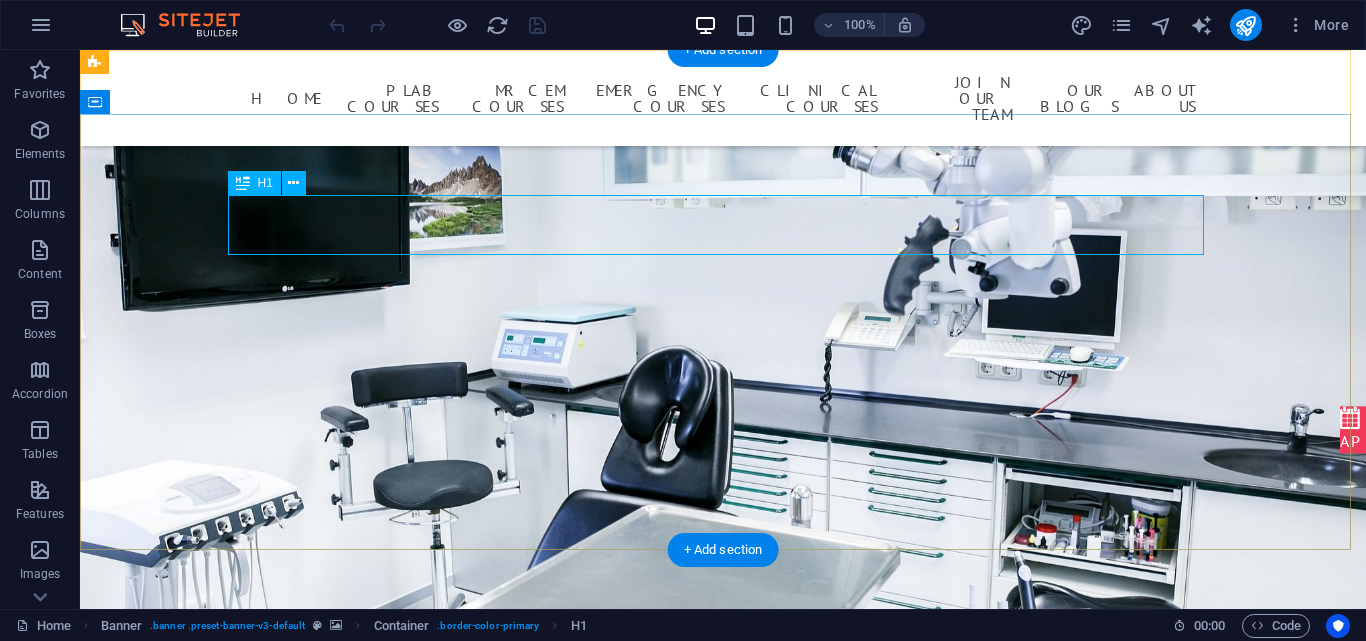click on "UKPass Academy" at bounding box center (723, 725) 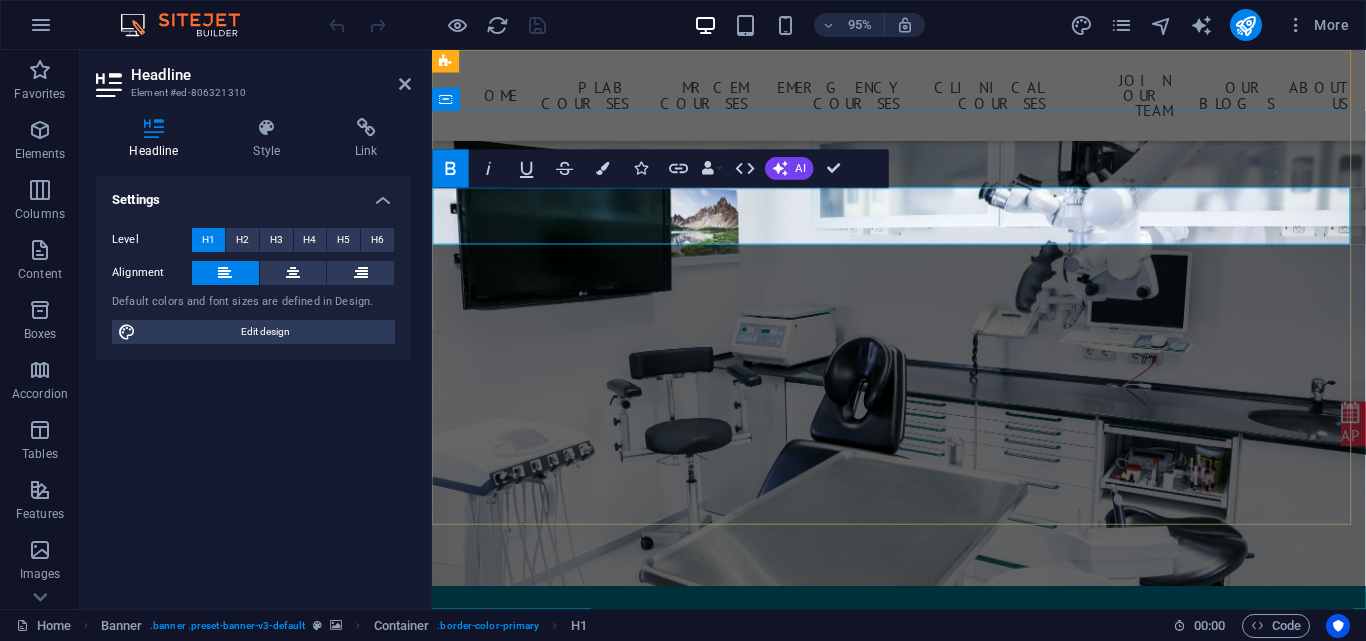 click on "UKPass Academy" at bounding box center (593, 725) 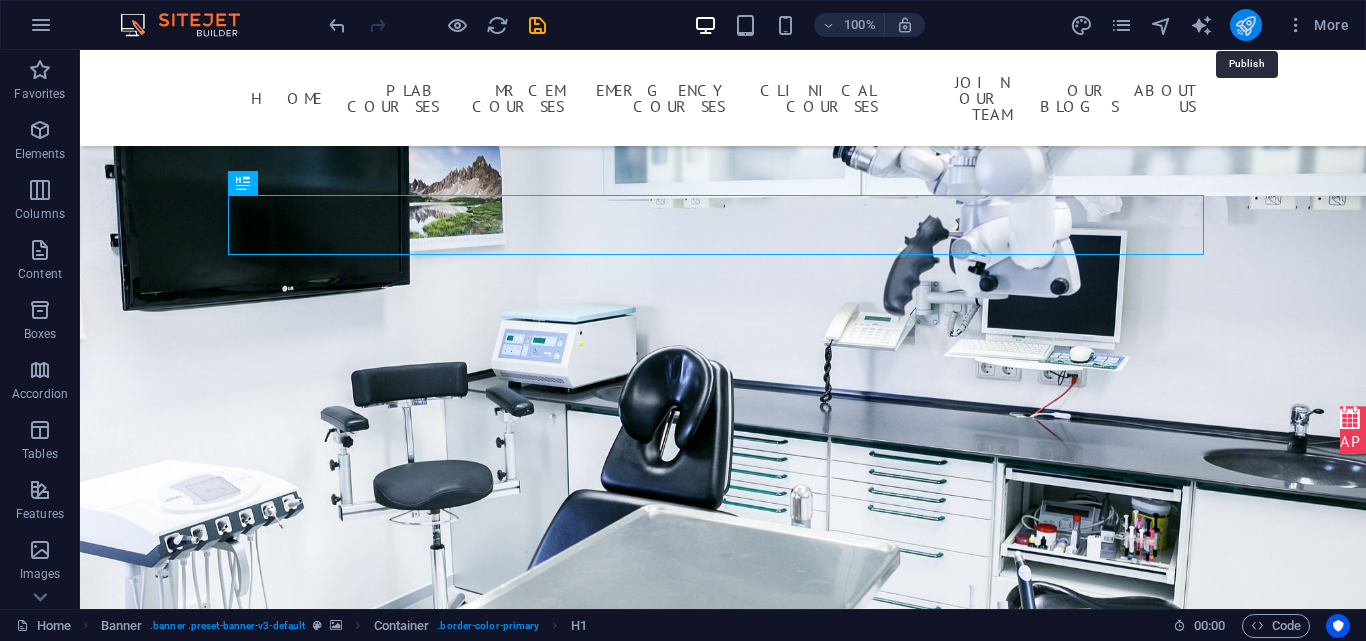 click at bounding box center (1245, 25) 